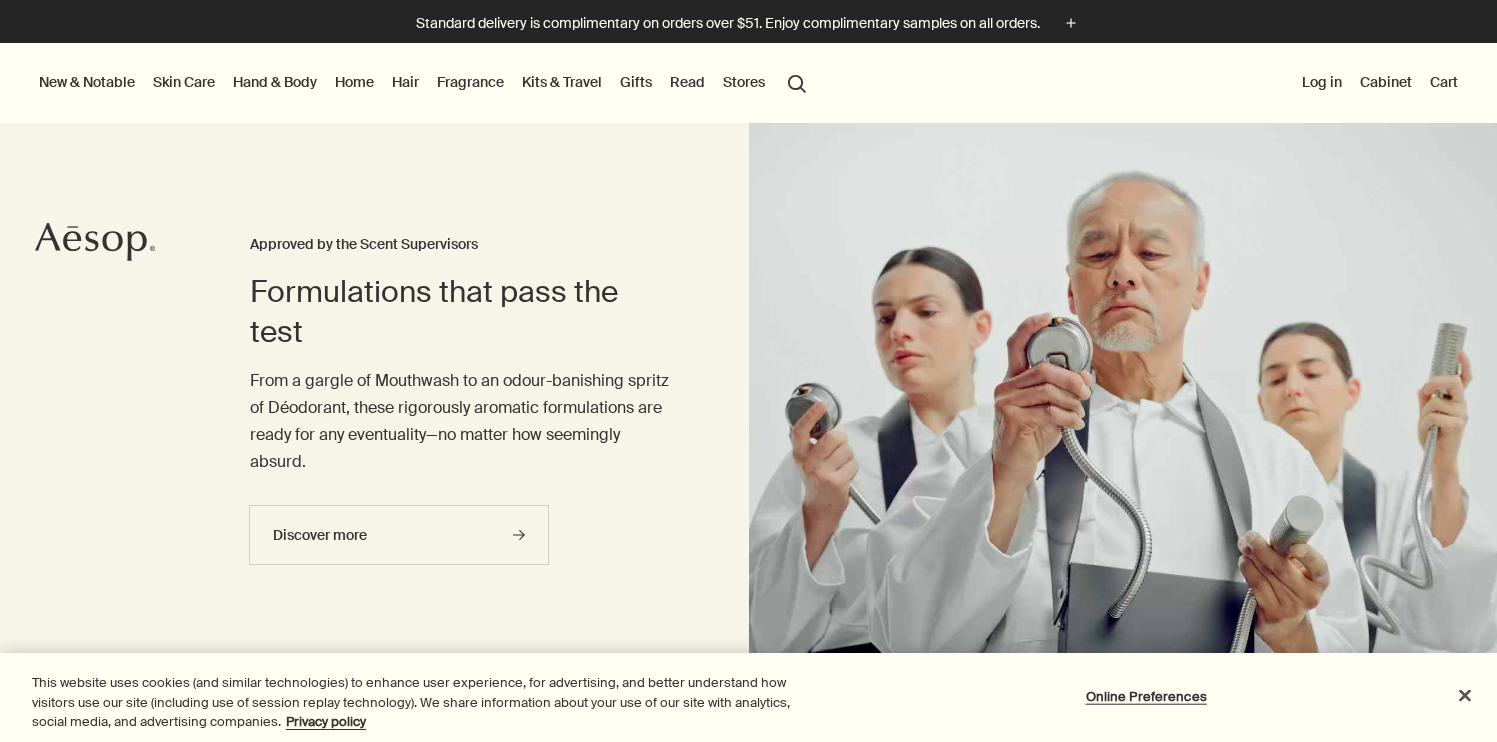 scroll, scrollTop: 0, scrollLeft: 0, axis: both 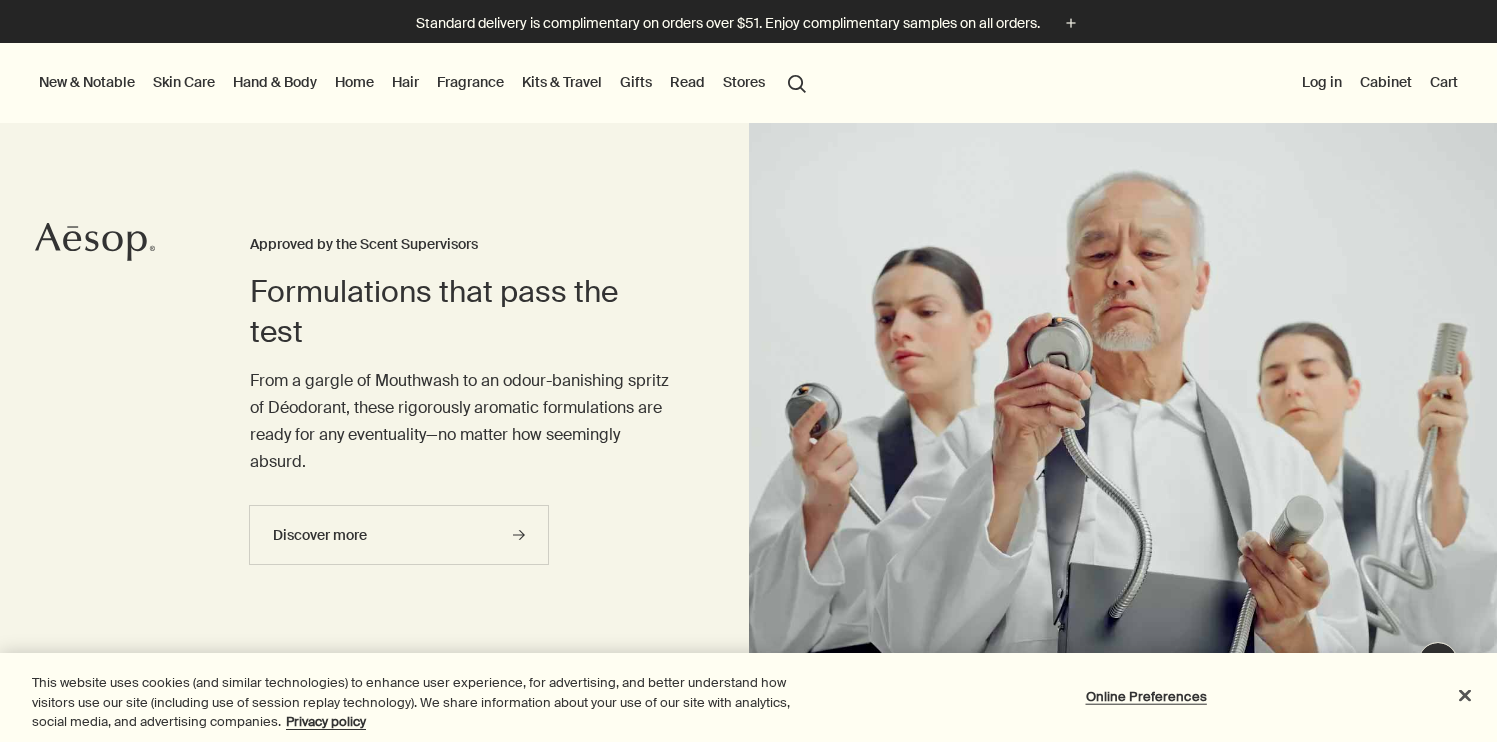 click on "Aesop" 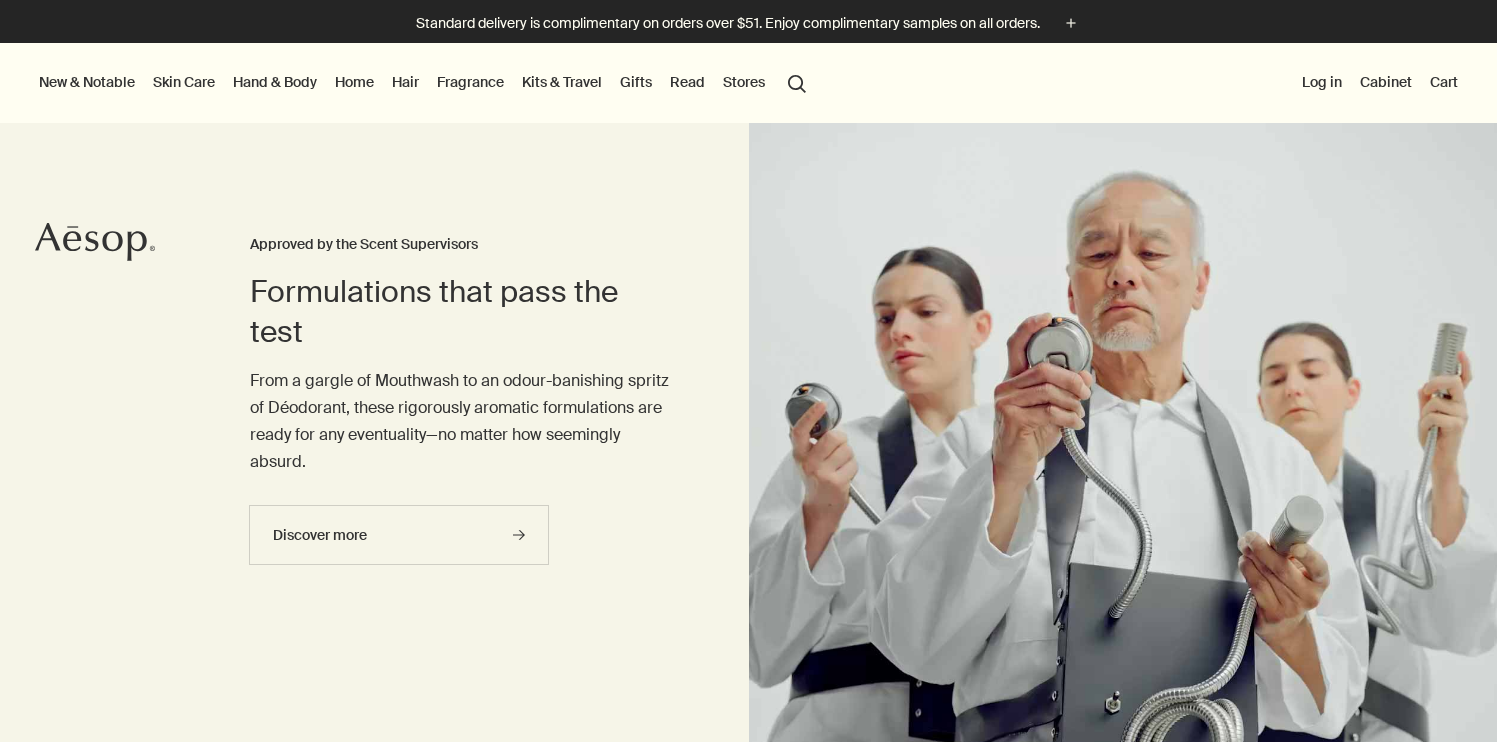scroll, scrollTop: 0, scrollLeft: 0, axis: both 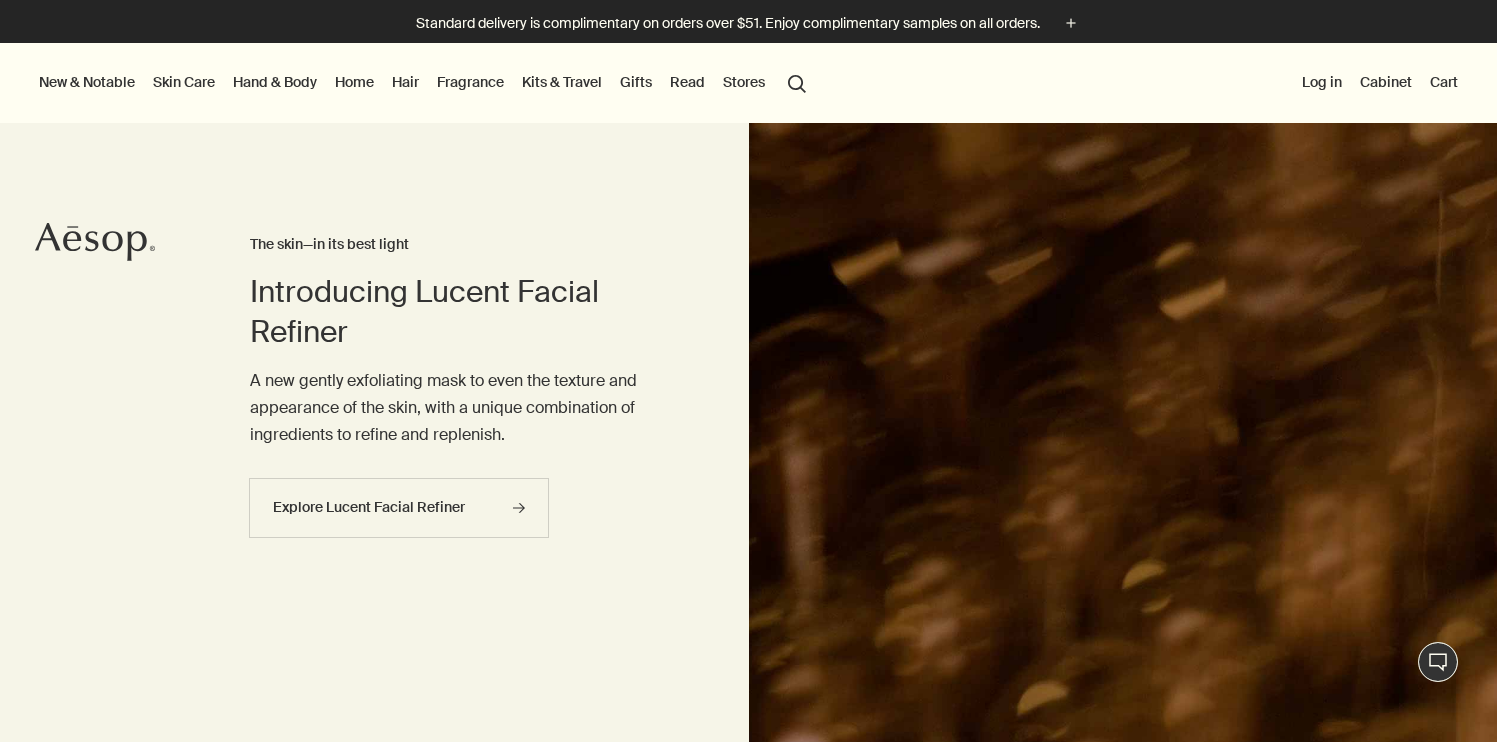 click on "Home" at bounding box center (354, 82) 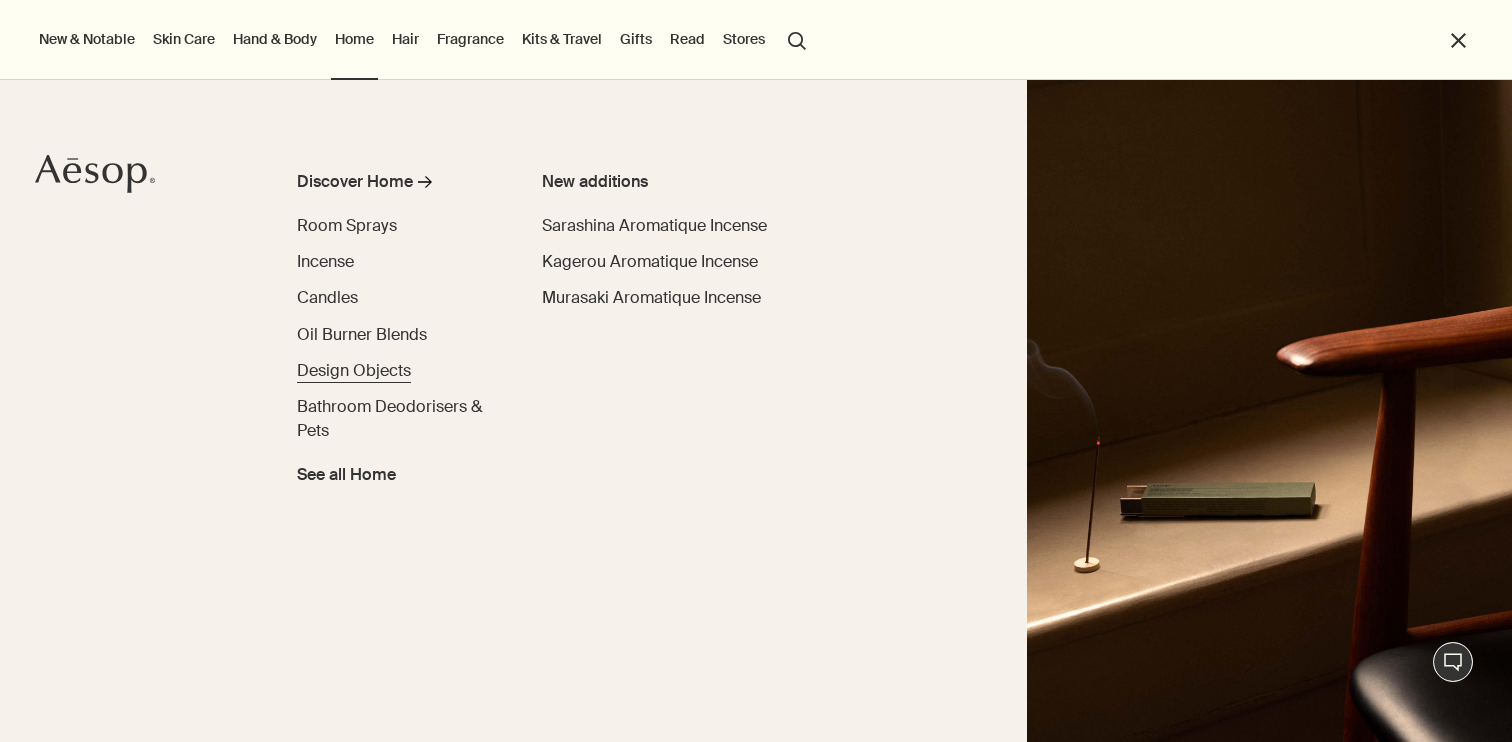 click on "Design Objects" at bounding box center (354, 370) 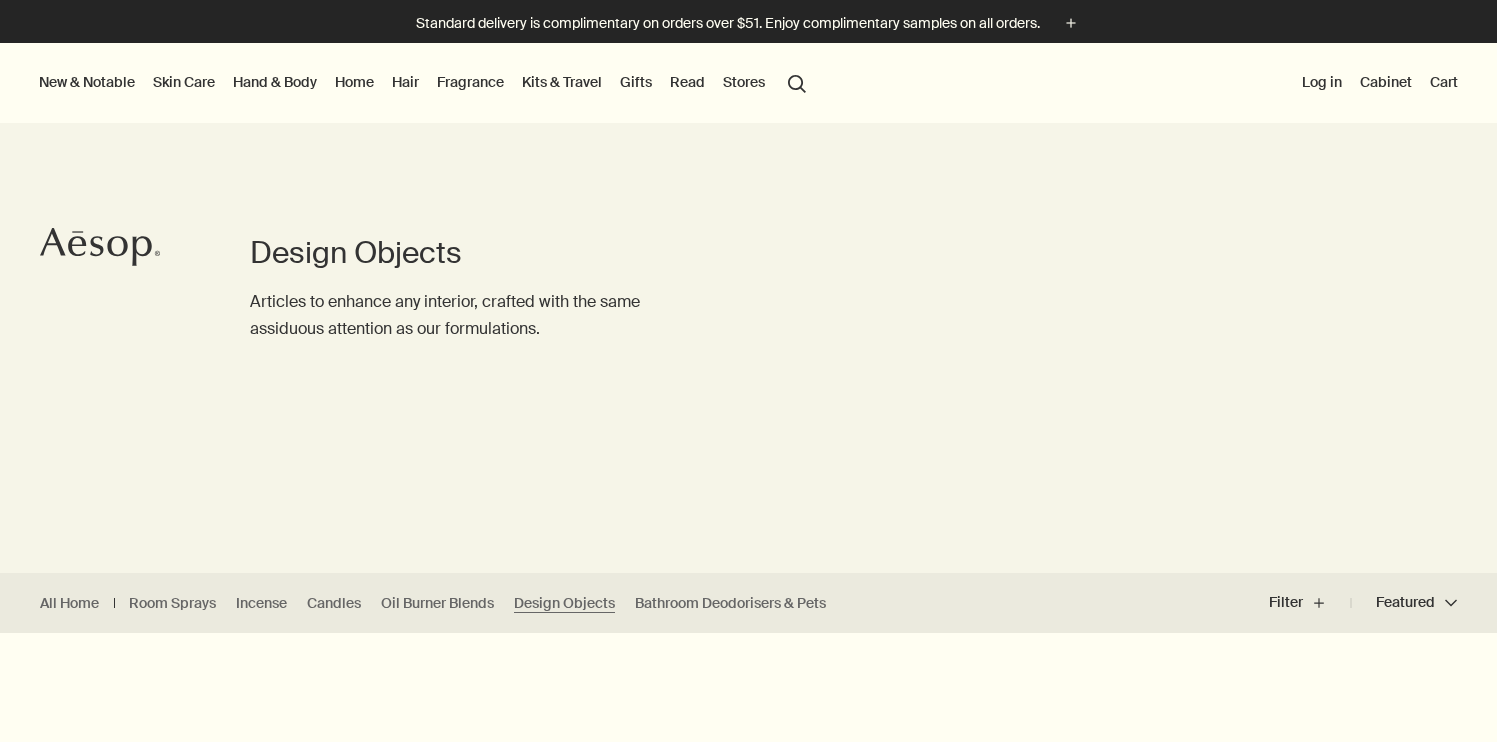 scroll, scrollTop: 0, scrollLeft: 0, axis: both 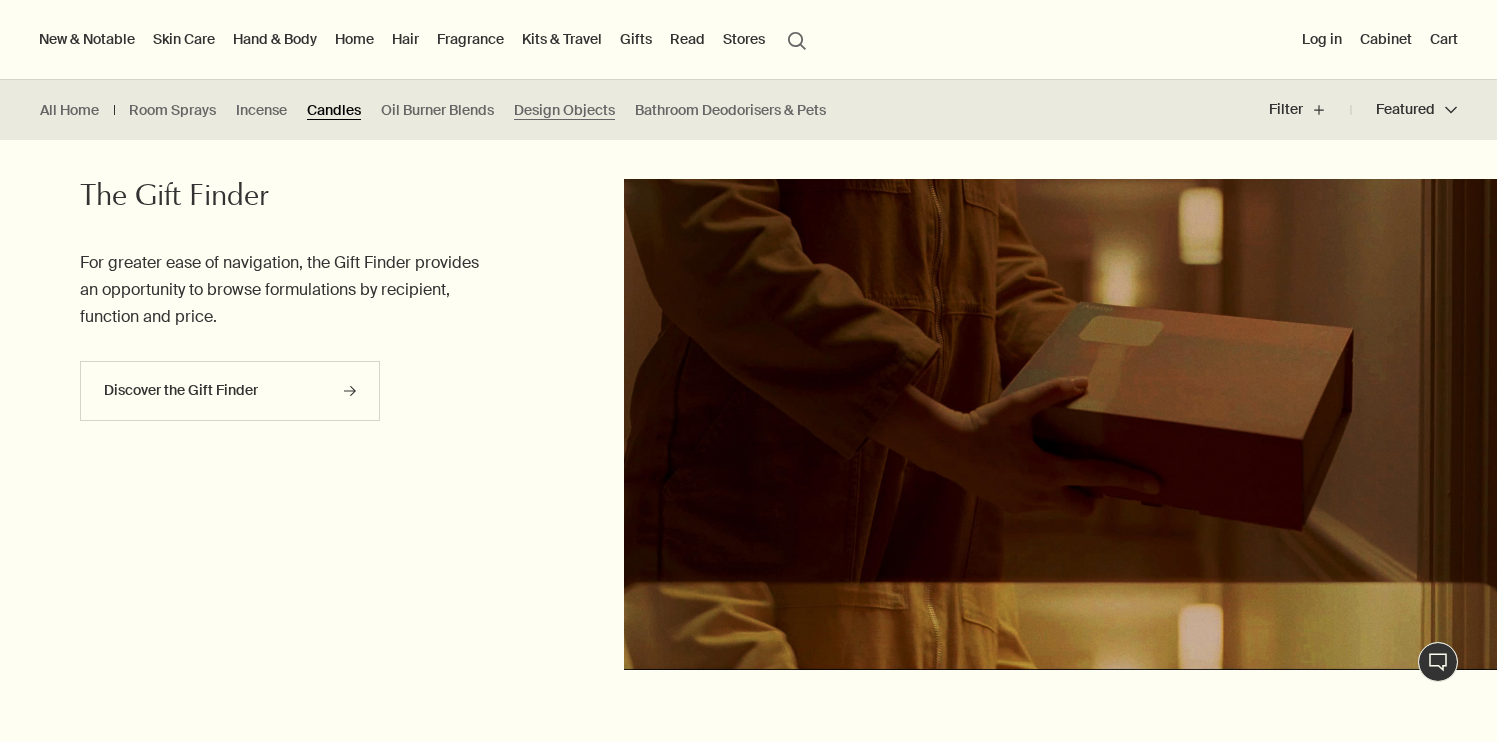 click on "Candles" at bounding box center (334, 110) 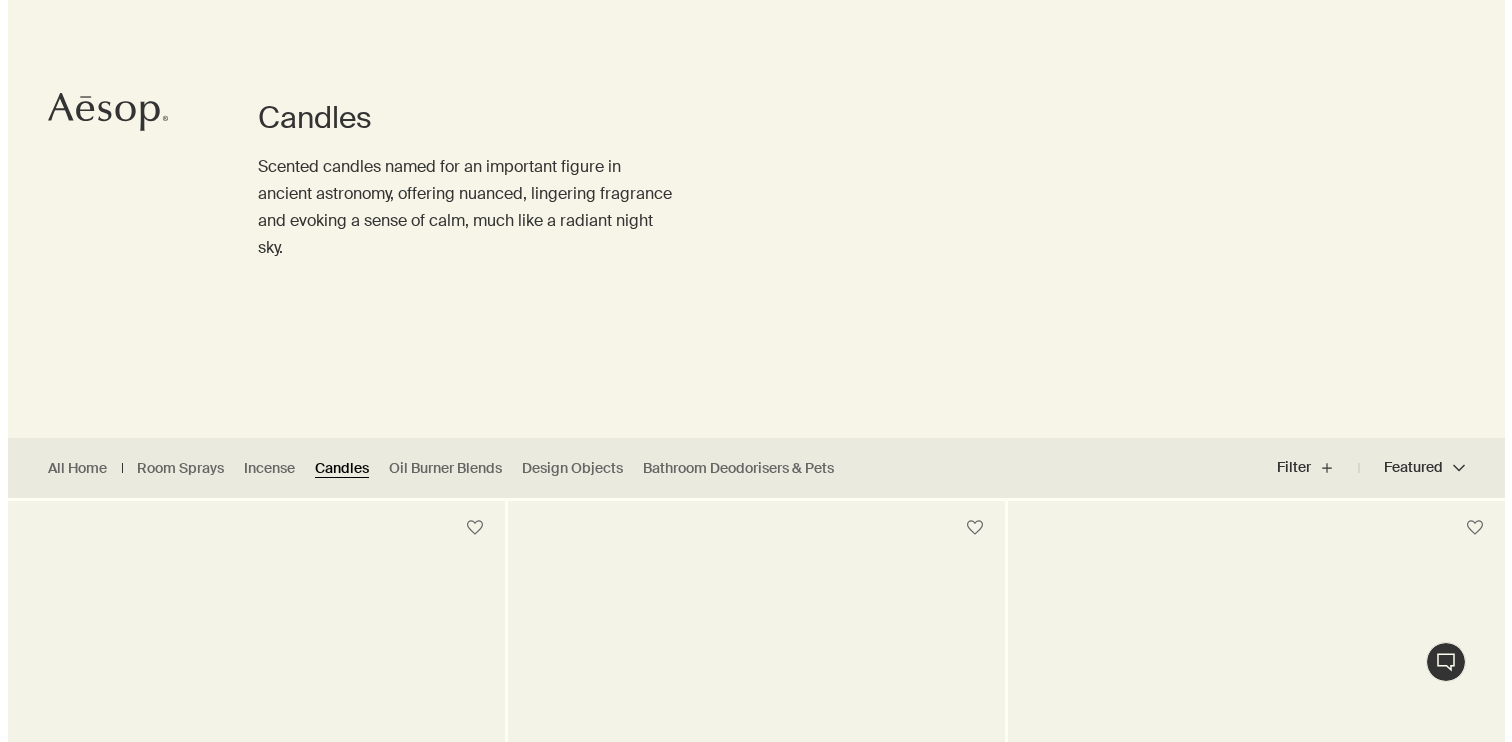 scroll, scrollTop: 0, scrollLeft: 0, axis: both 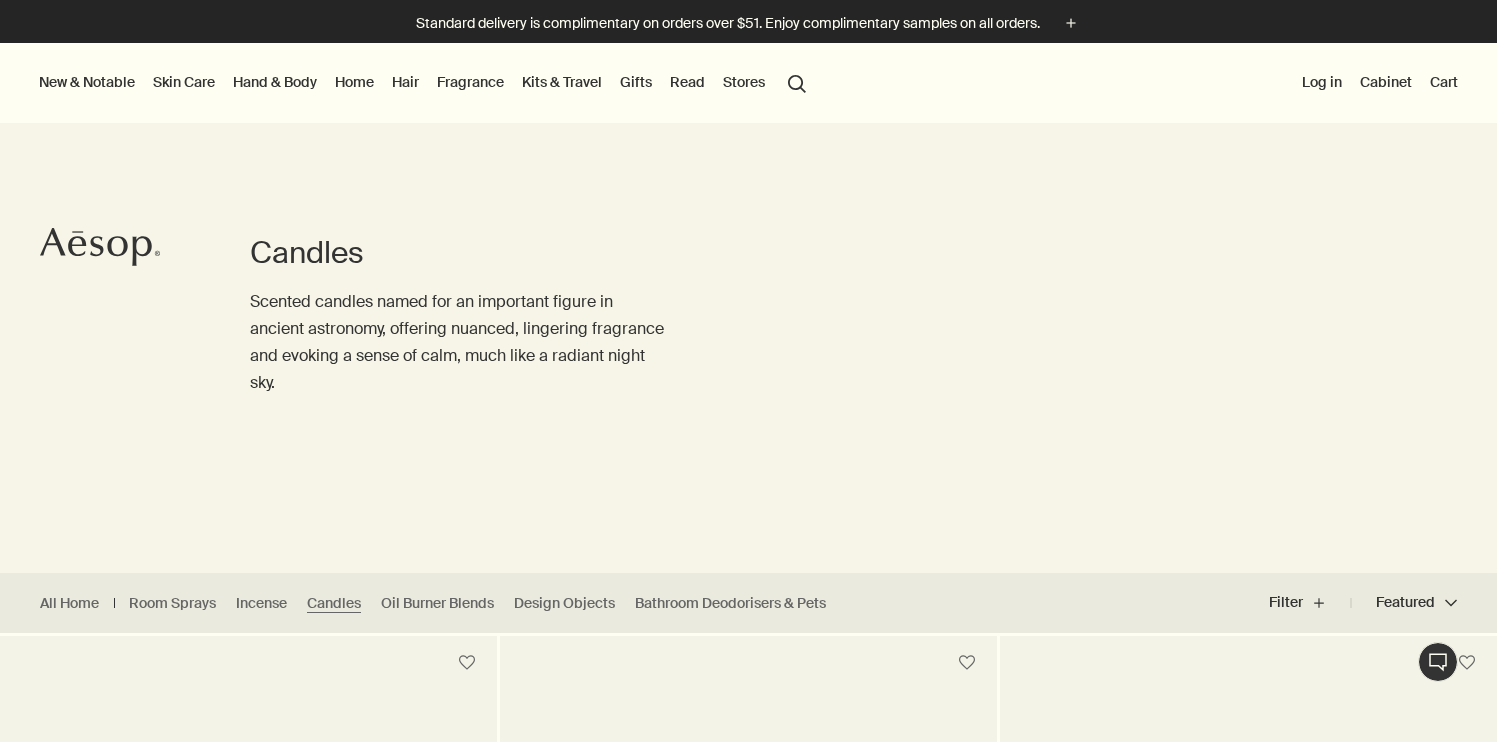 click on "Kits & Travel" at bounding box center [562, 82] 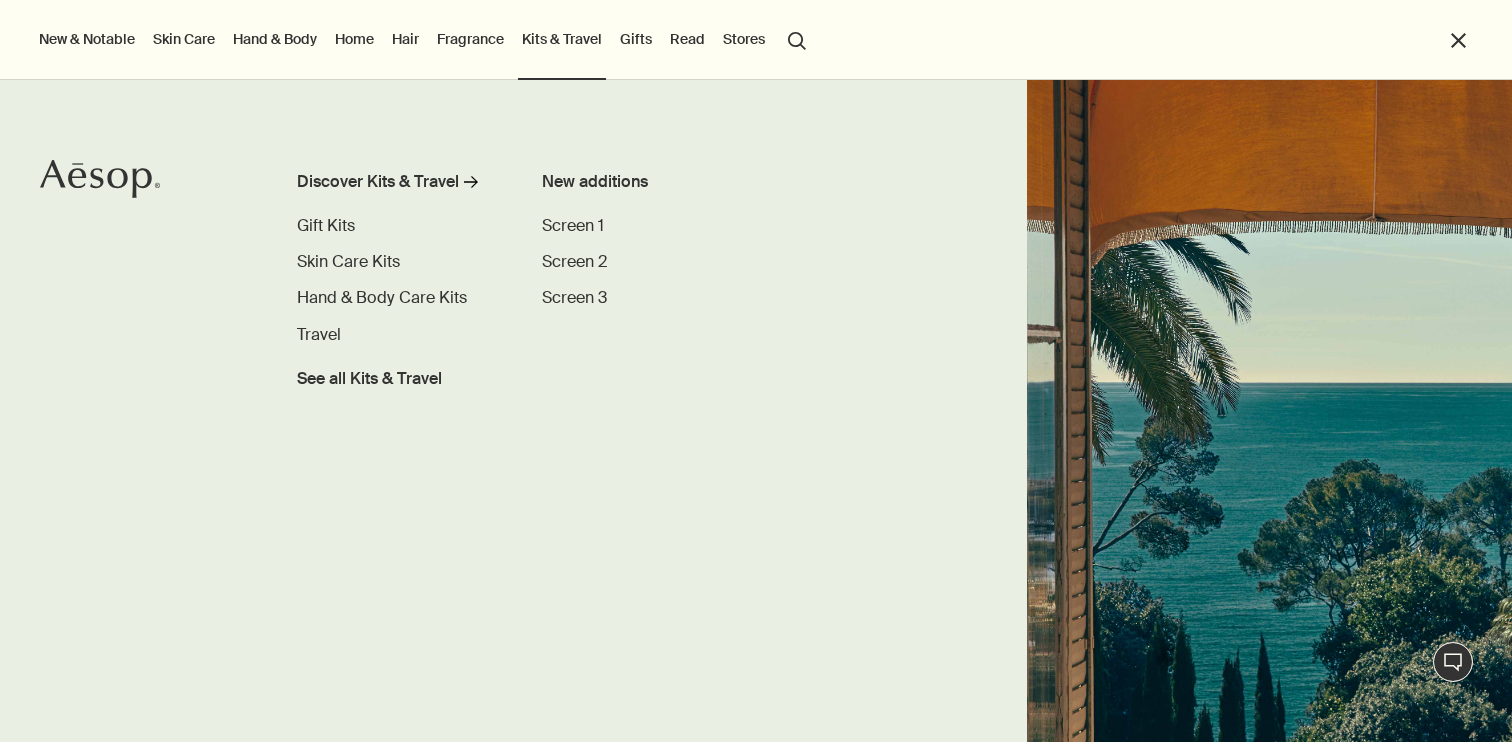 click on "Home" at bounding box center [354, 39] 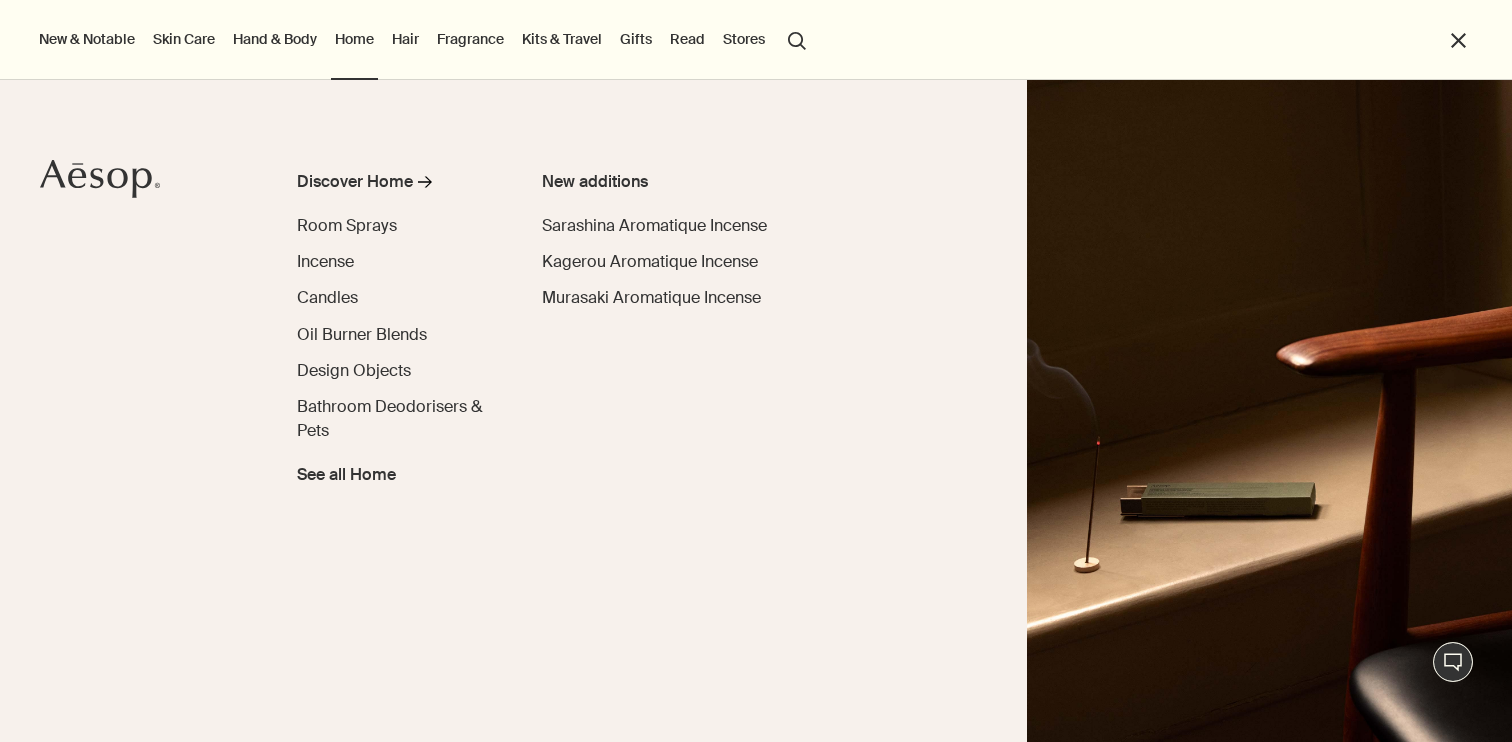 click on "Hand & Body" at bounding box center (275, 39) 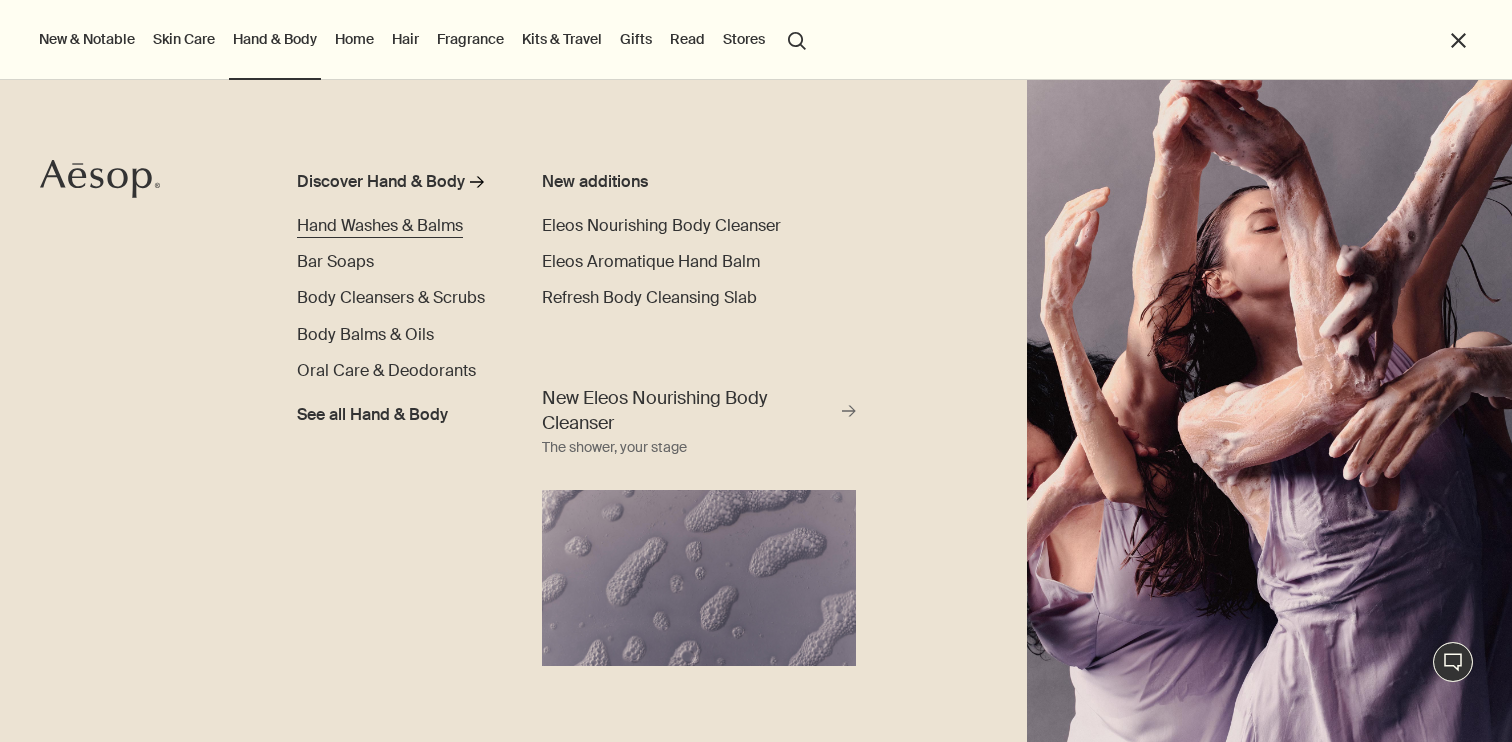 click on "Hand Washes & Balms" at bounding box center (380, 225) 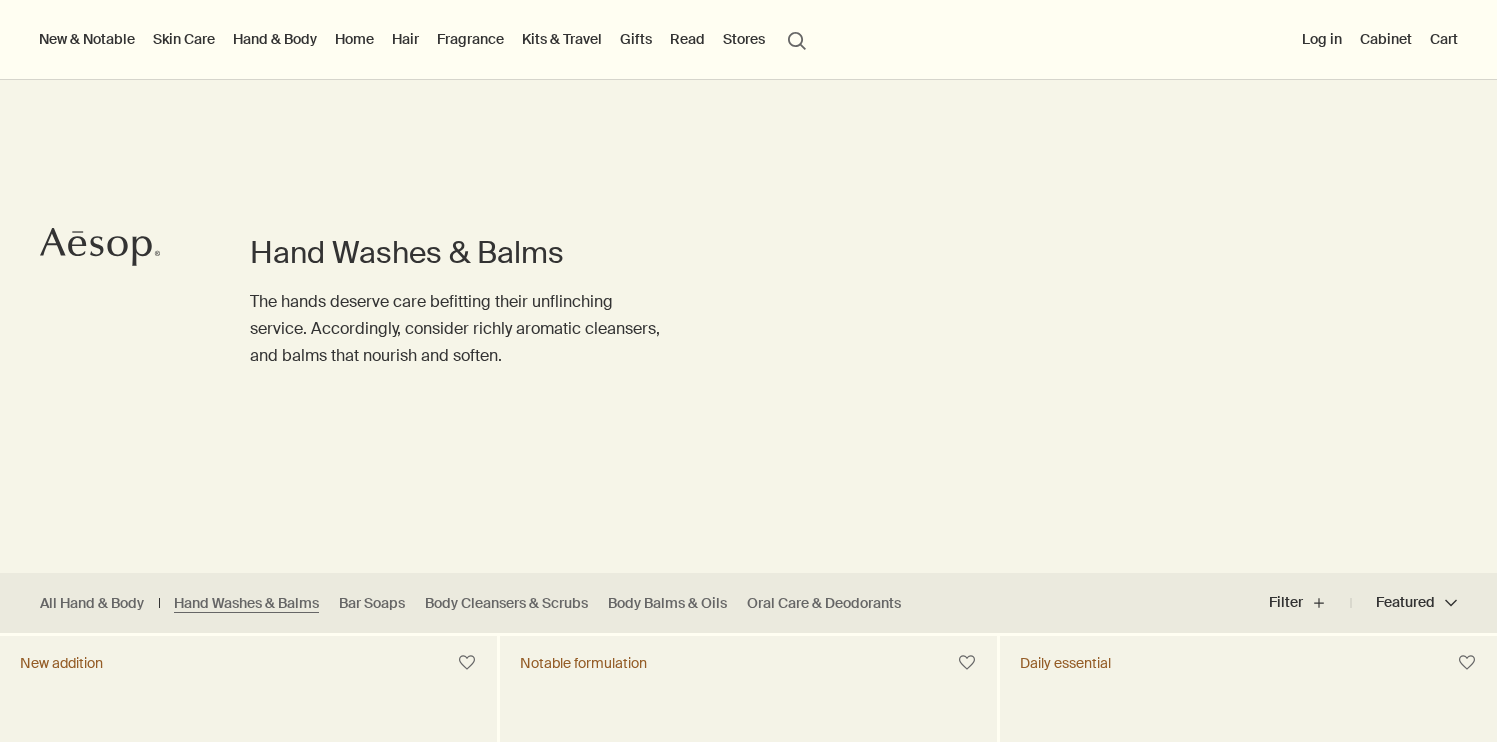 scroll, scrollTop: 434, scrollLeft: 0, axis: vertical 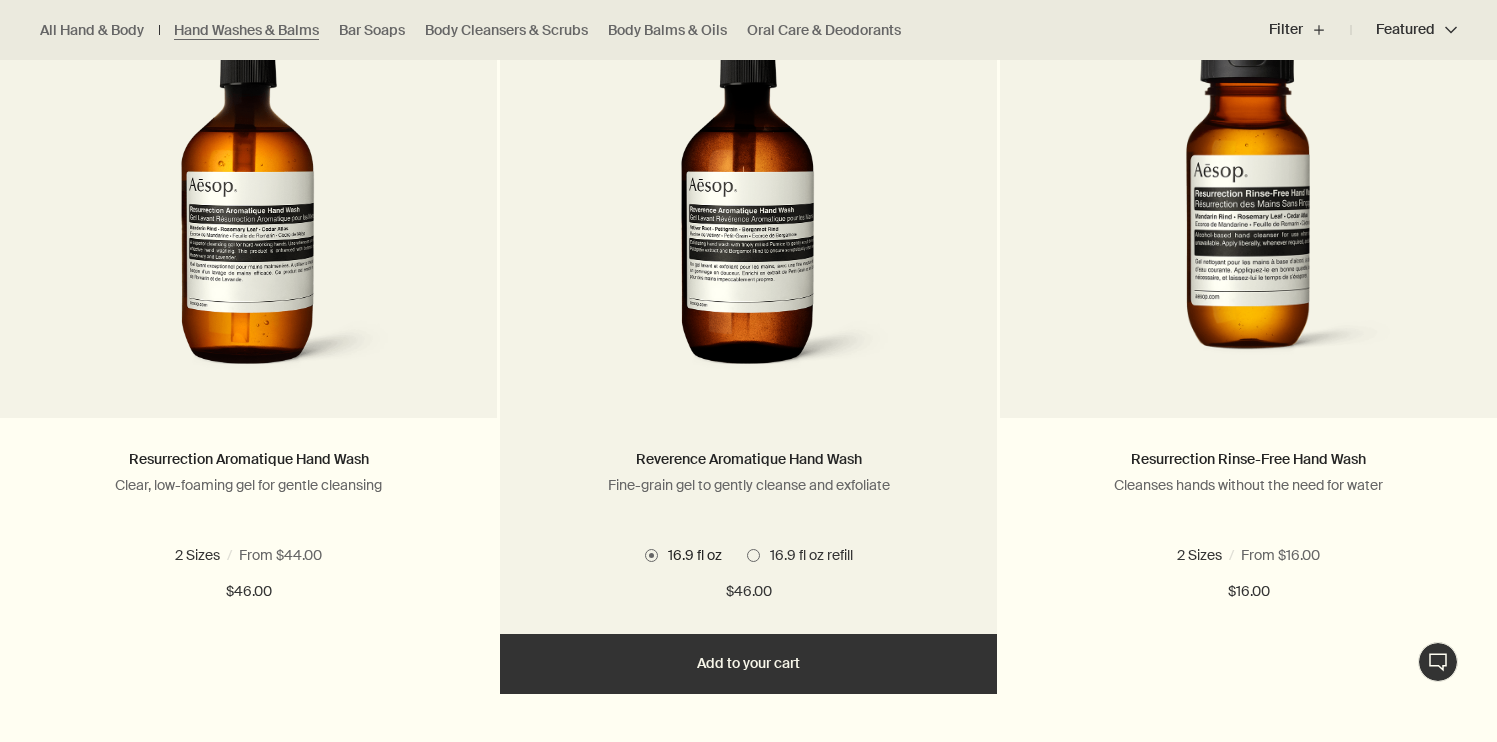 click on "16.9 fl oz refill" at bounding box center (806, 555) 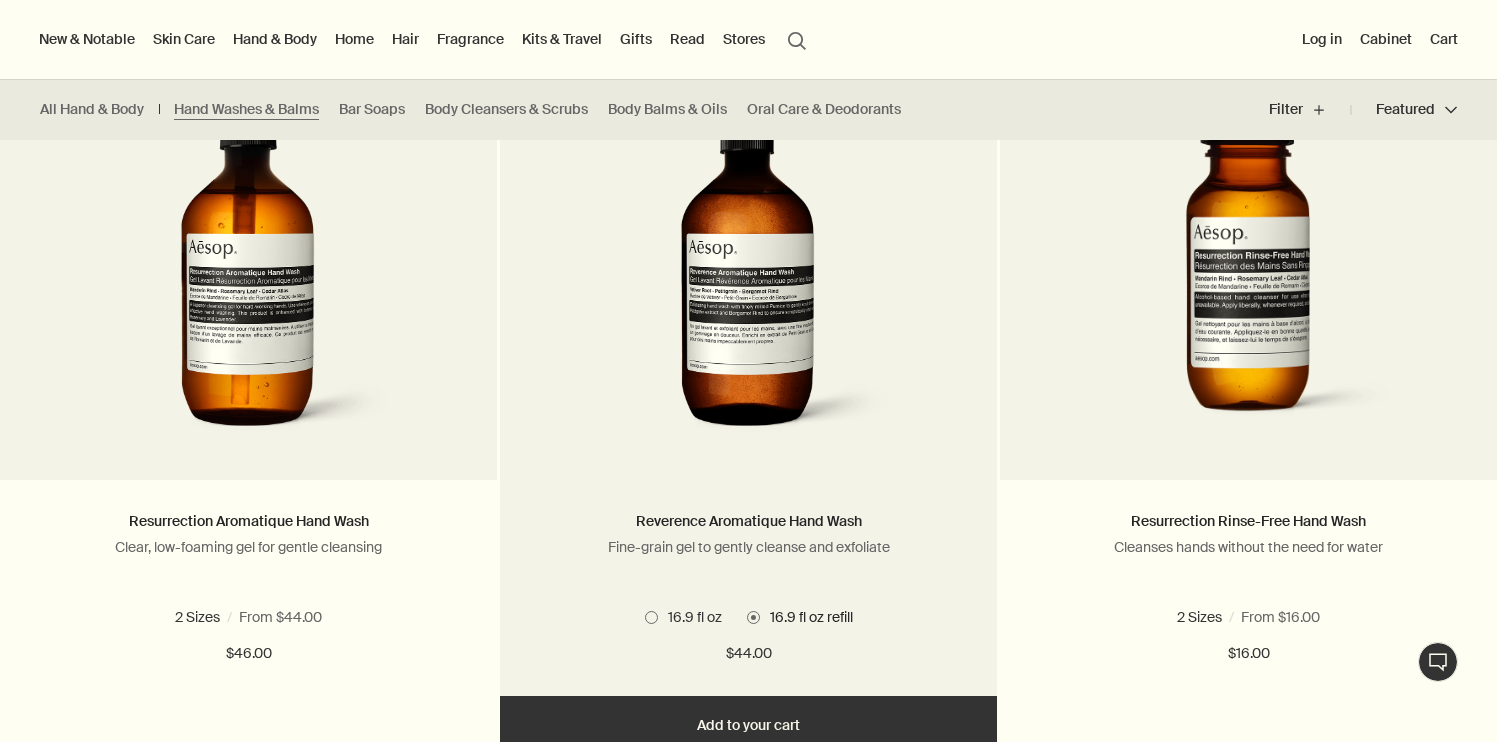scroll, scrollTop: 1338, scrollLeft: 0, axis: vertical 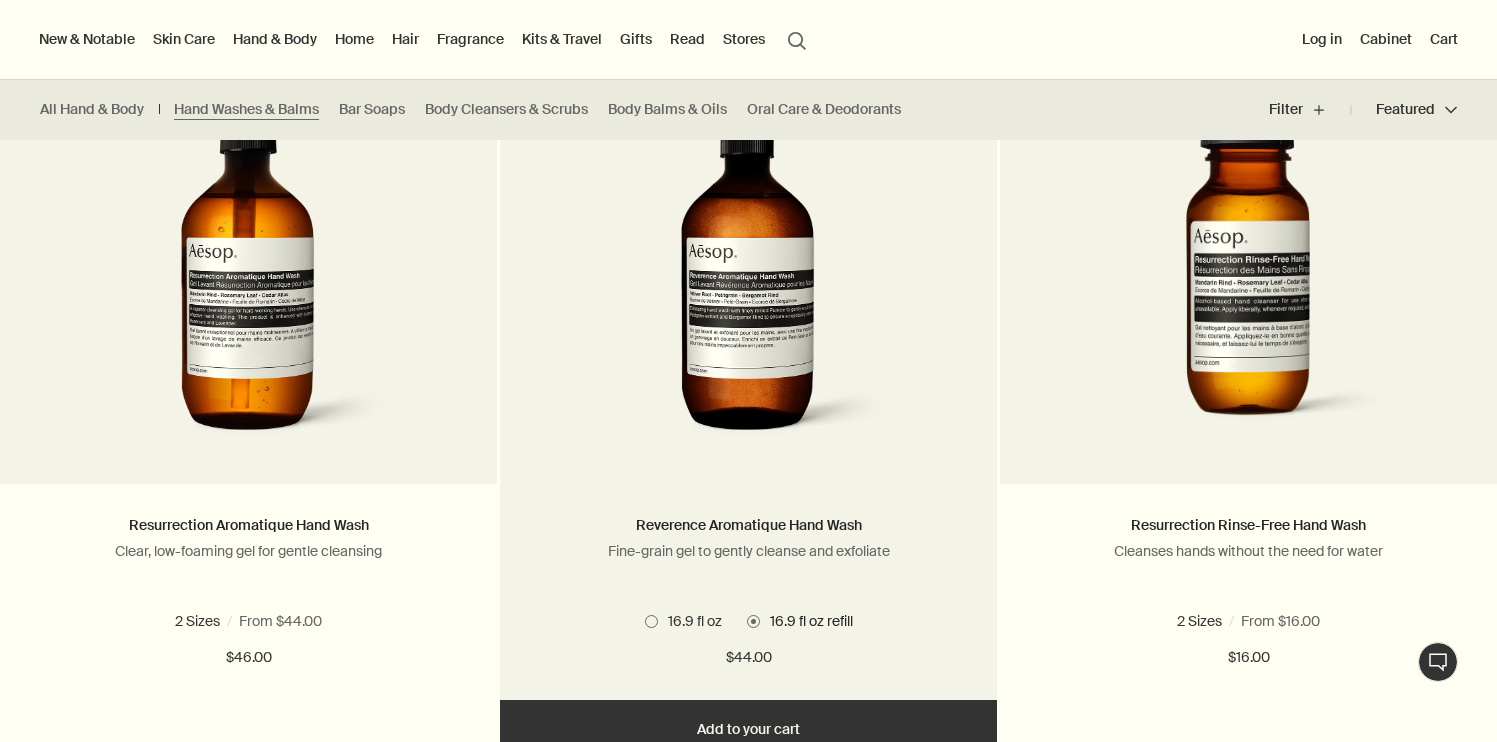 click on "16.9 fl oz 16.9 fl oz refill" at bounding box center (748, 621) 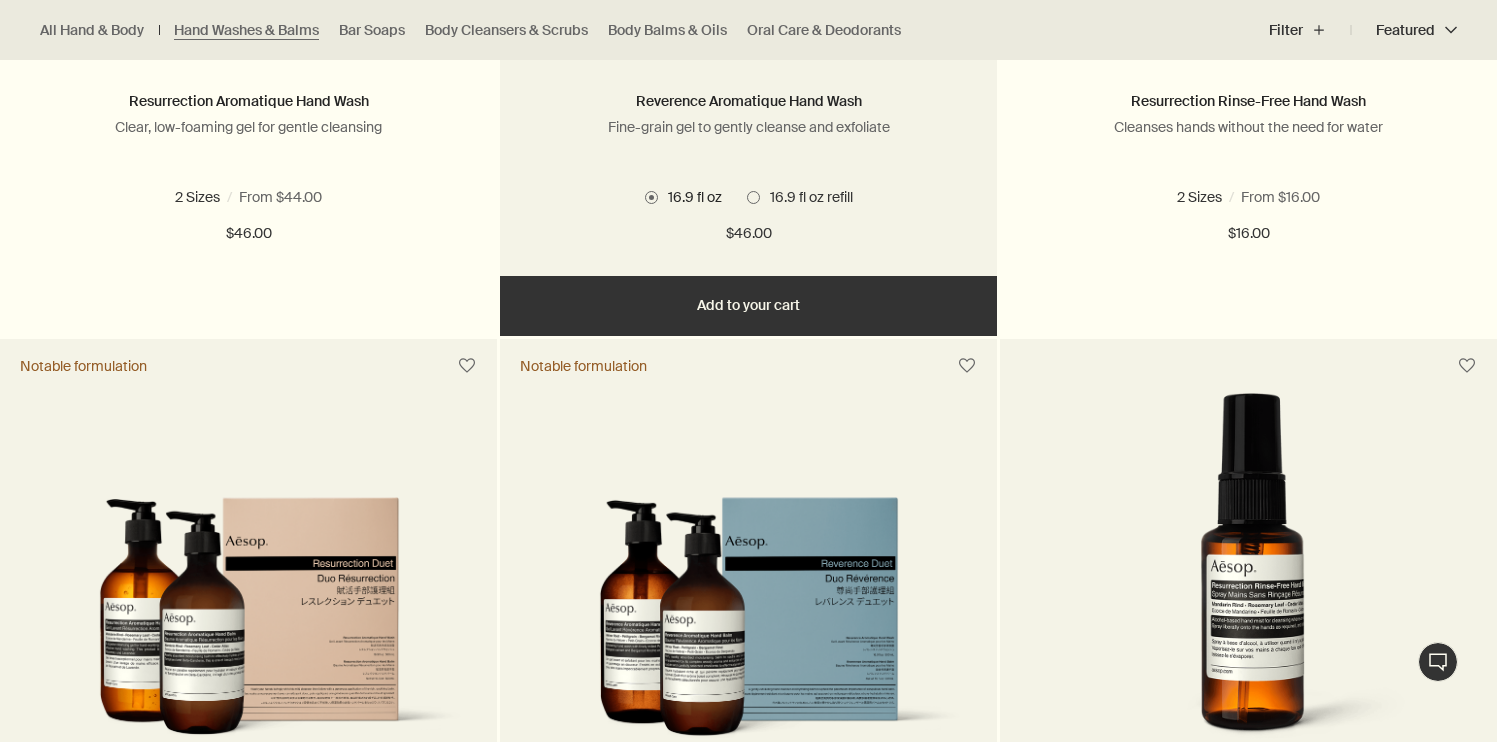 scroll, scrollTop: 1761, scrollLeft: 0, axis: vertical 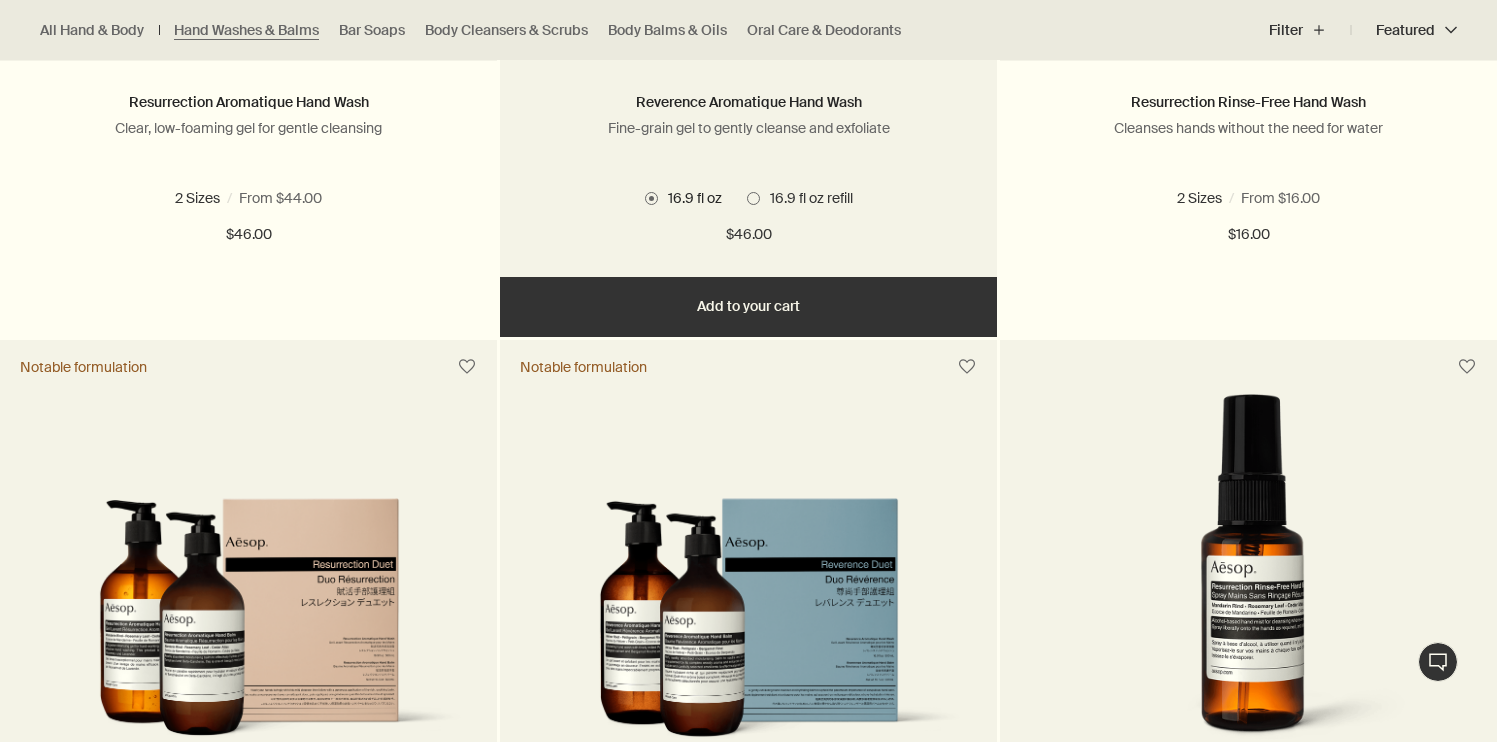 click on "Add Add to your cart" at bounding box center (748, 307) 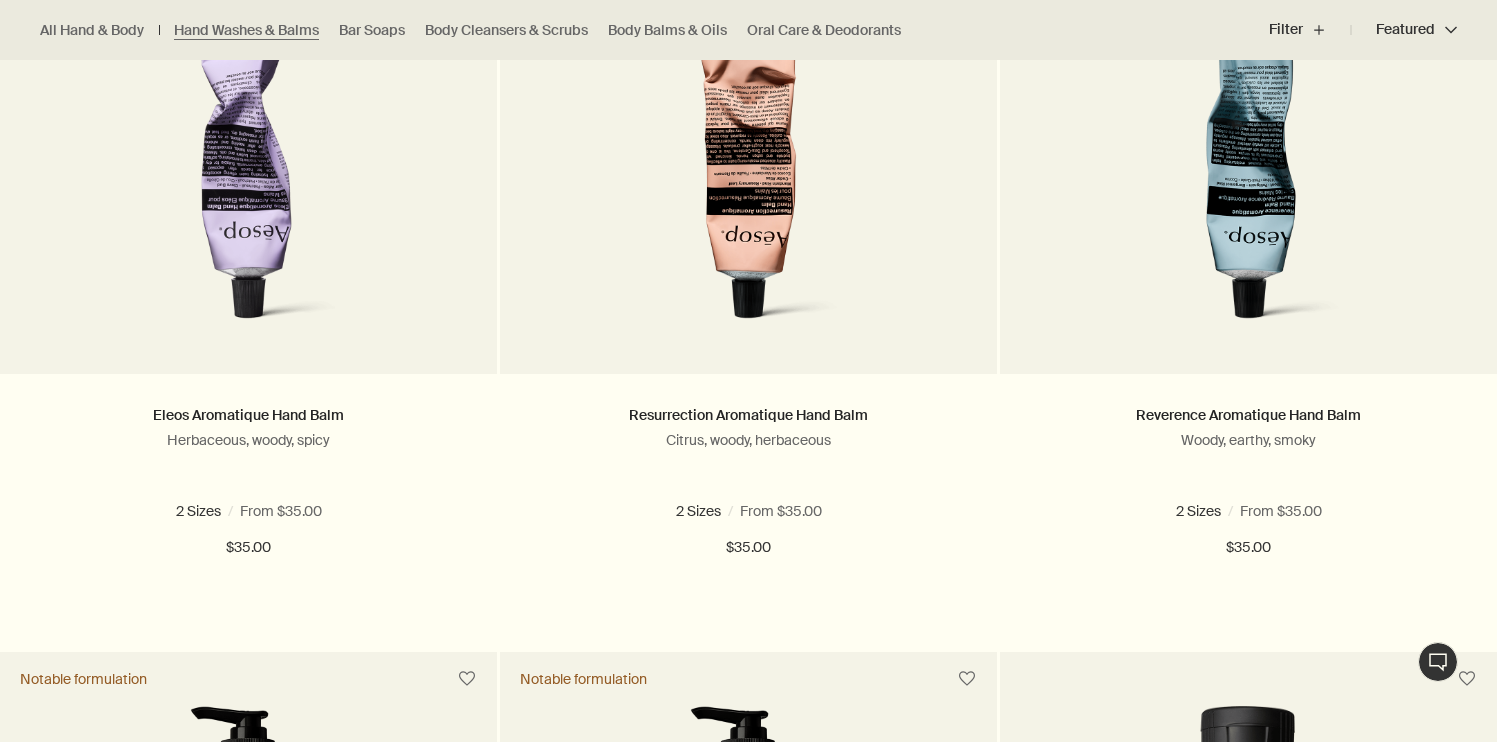 scroll, scrollTop: 717, scrollLeft: 0, axis: vertical 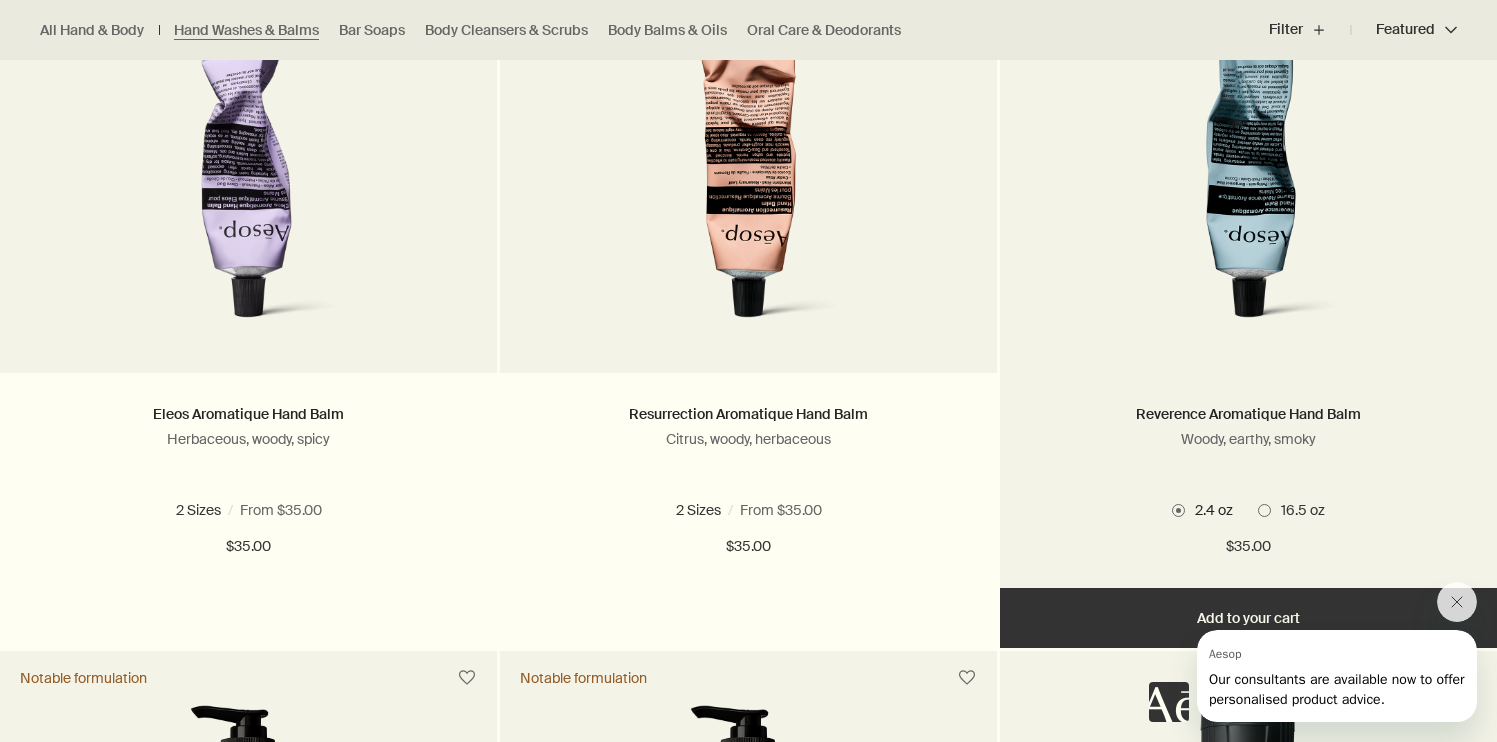 click at bounding box center [1264, 510] 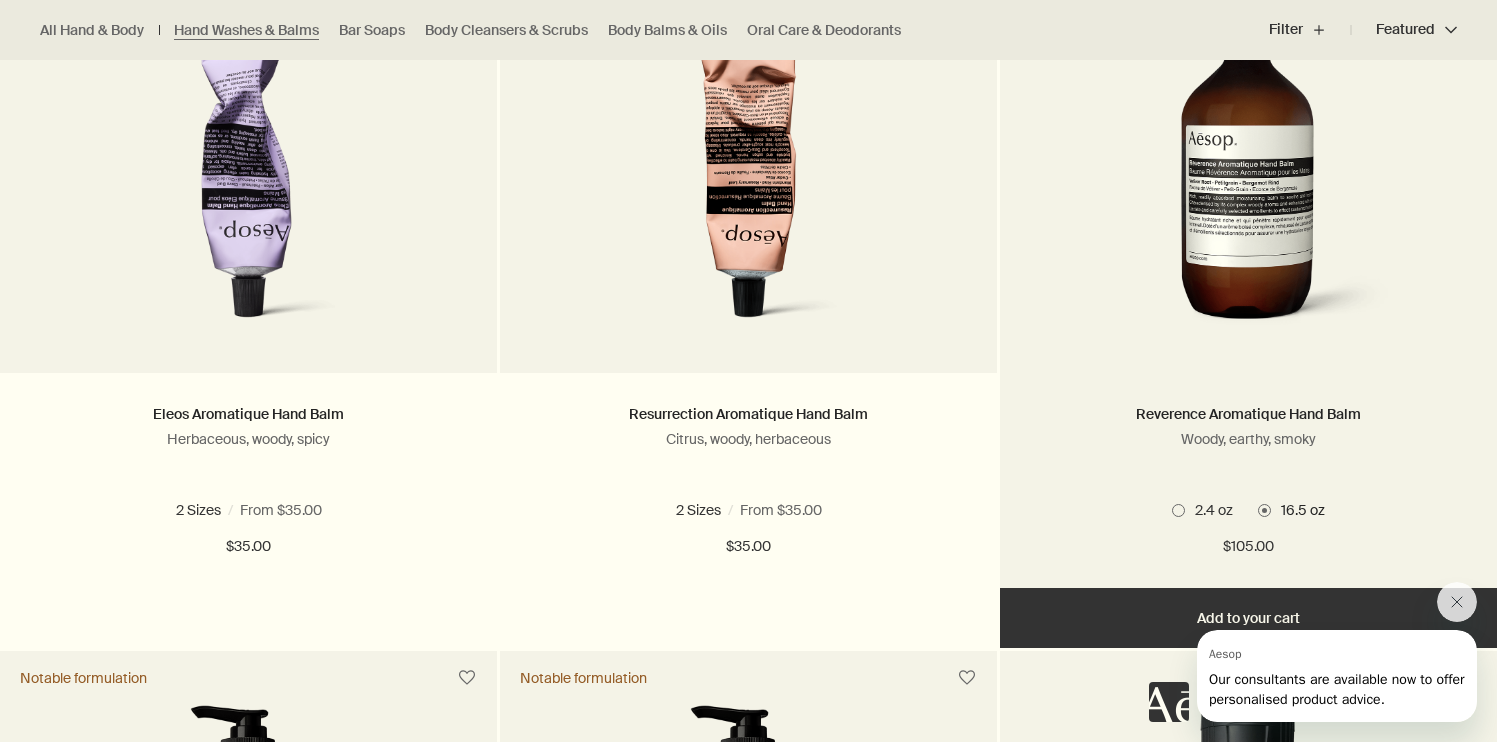 click at bounding box center [1178, 510] 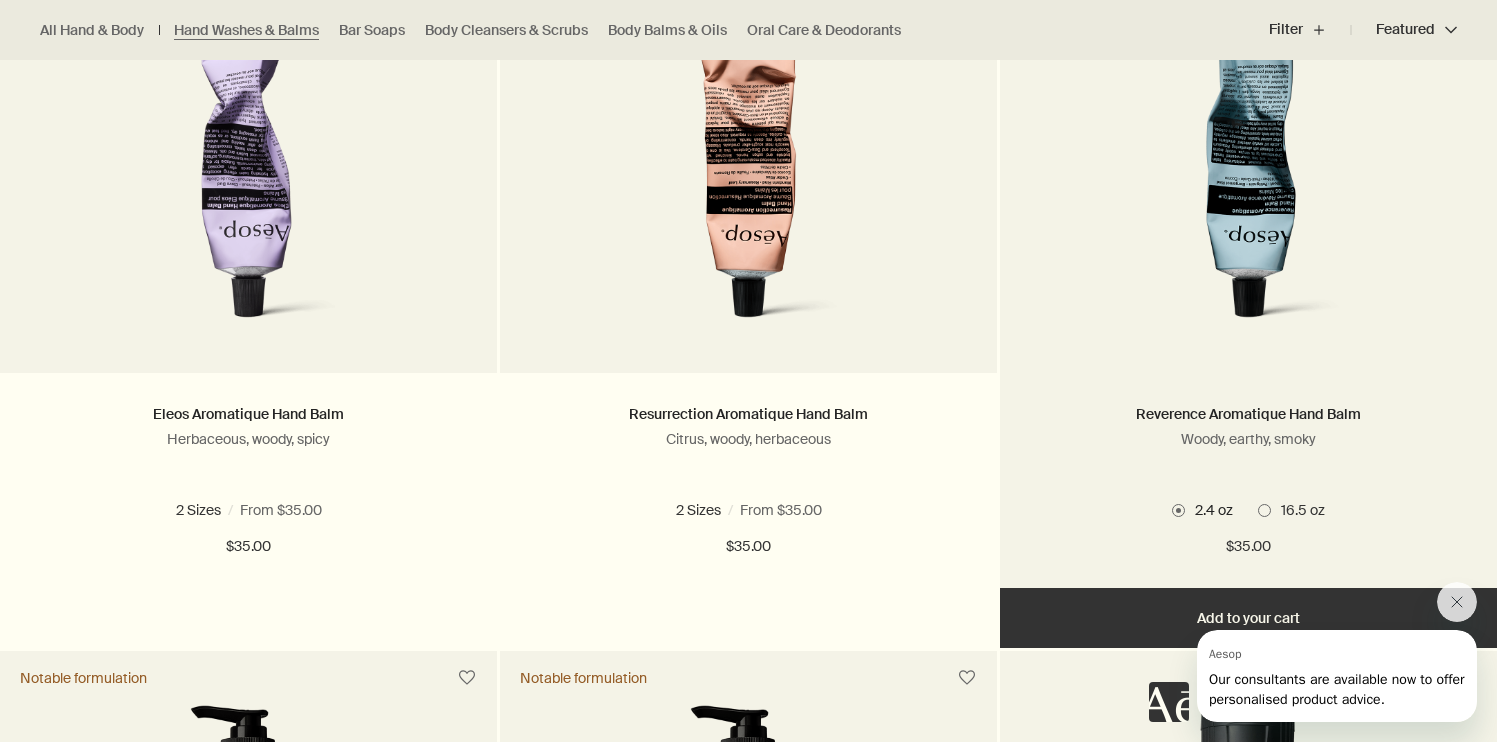 click on "Add Add to your cart" at bounding box center (1248, 618) 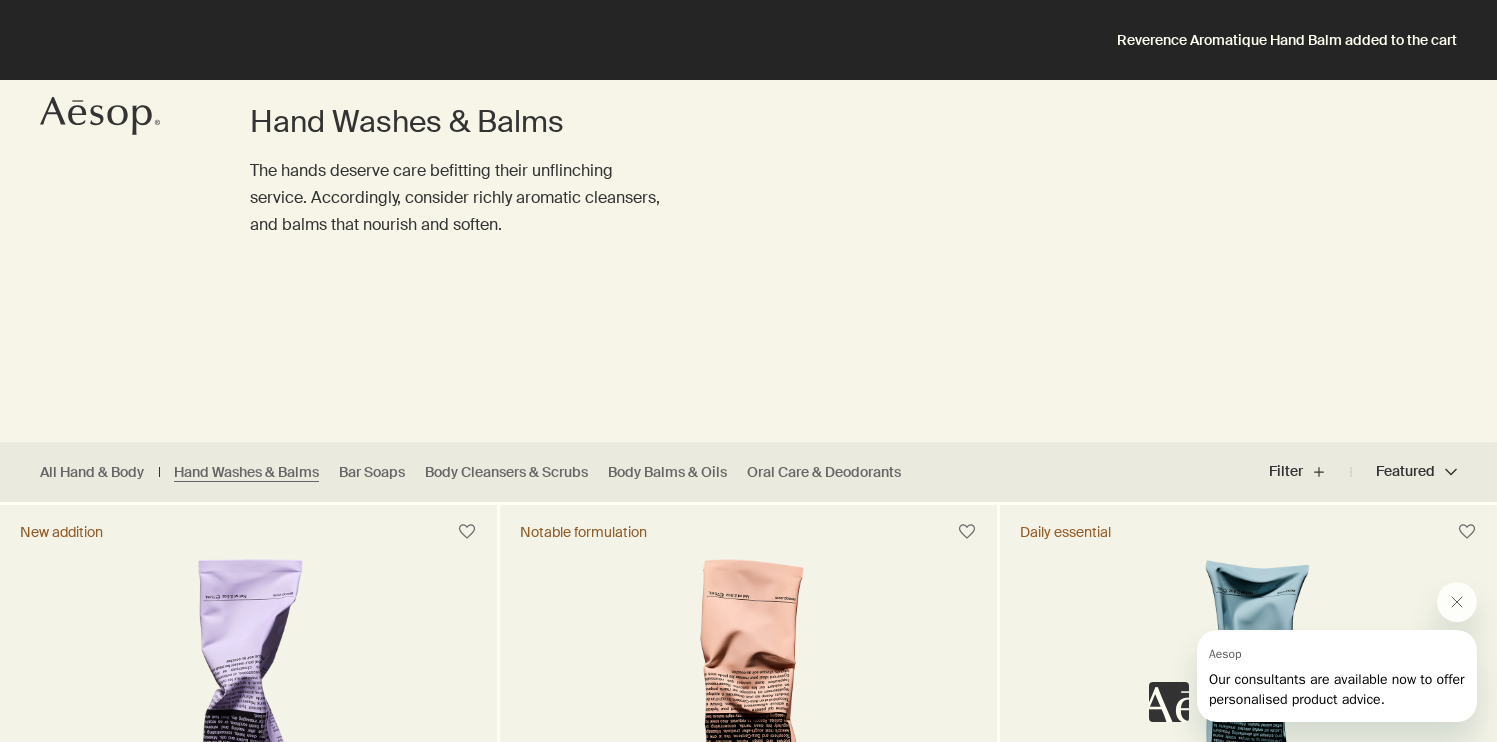 scroll, scrollTop: 75, scrollLeft: 0, axis: vertical 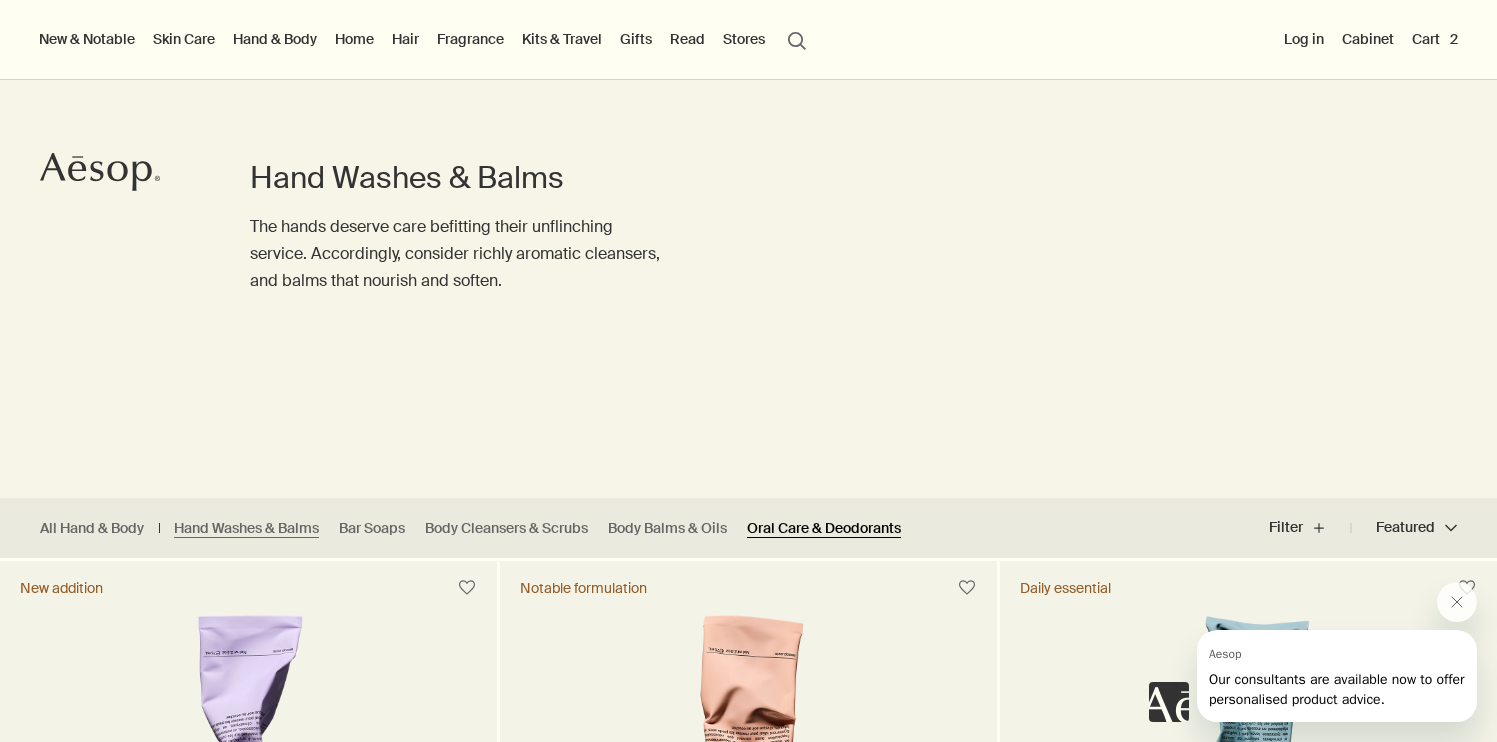 click on "Oral Care & Deodorants" at bounding box center (824, 528) 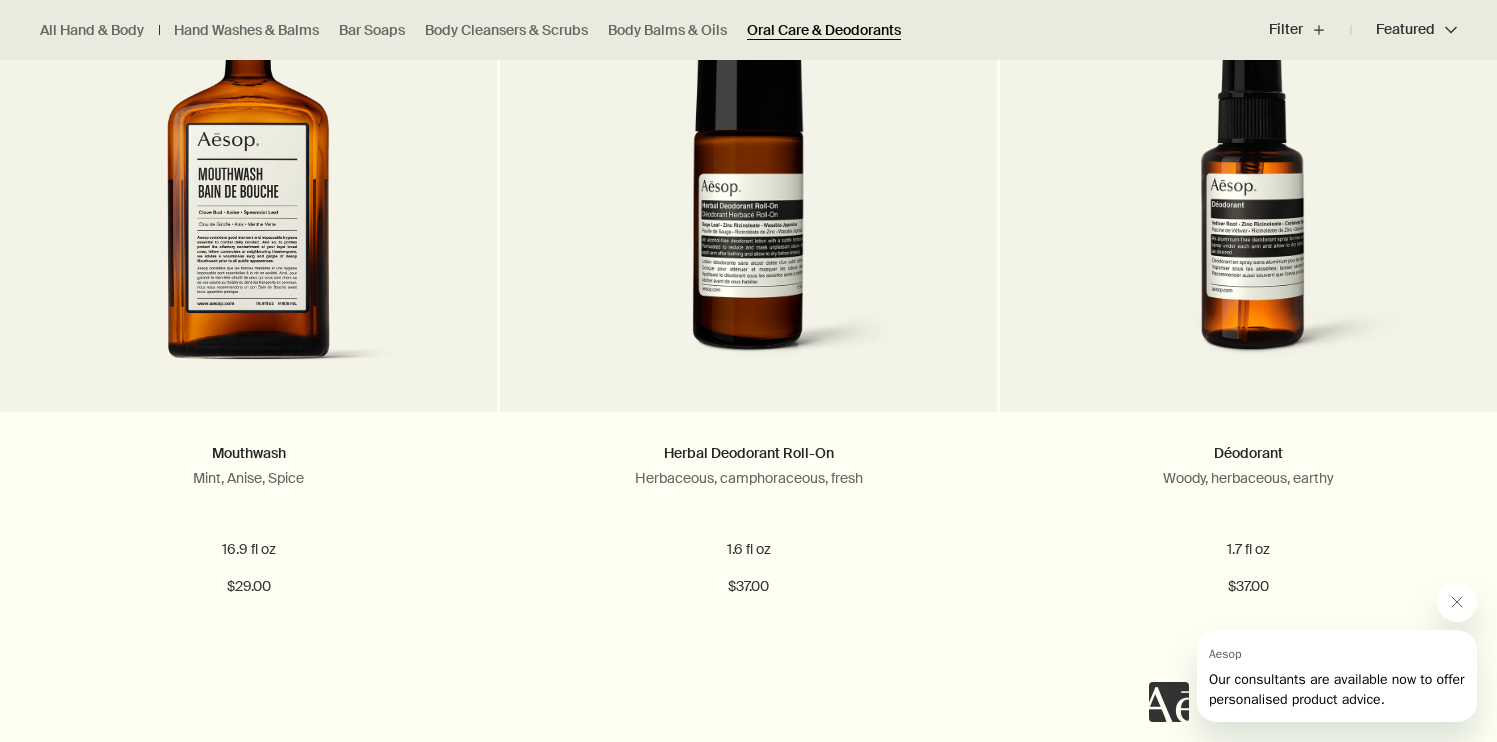 scroll, scrollTop: 674, scrollLeft: 0, axis: vertical 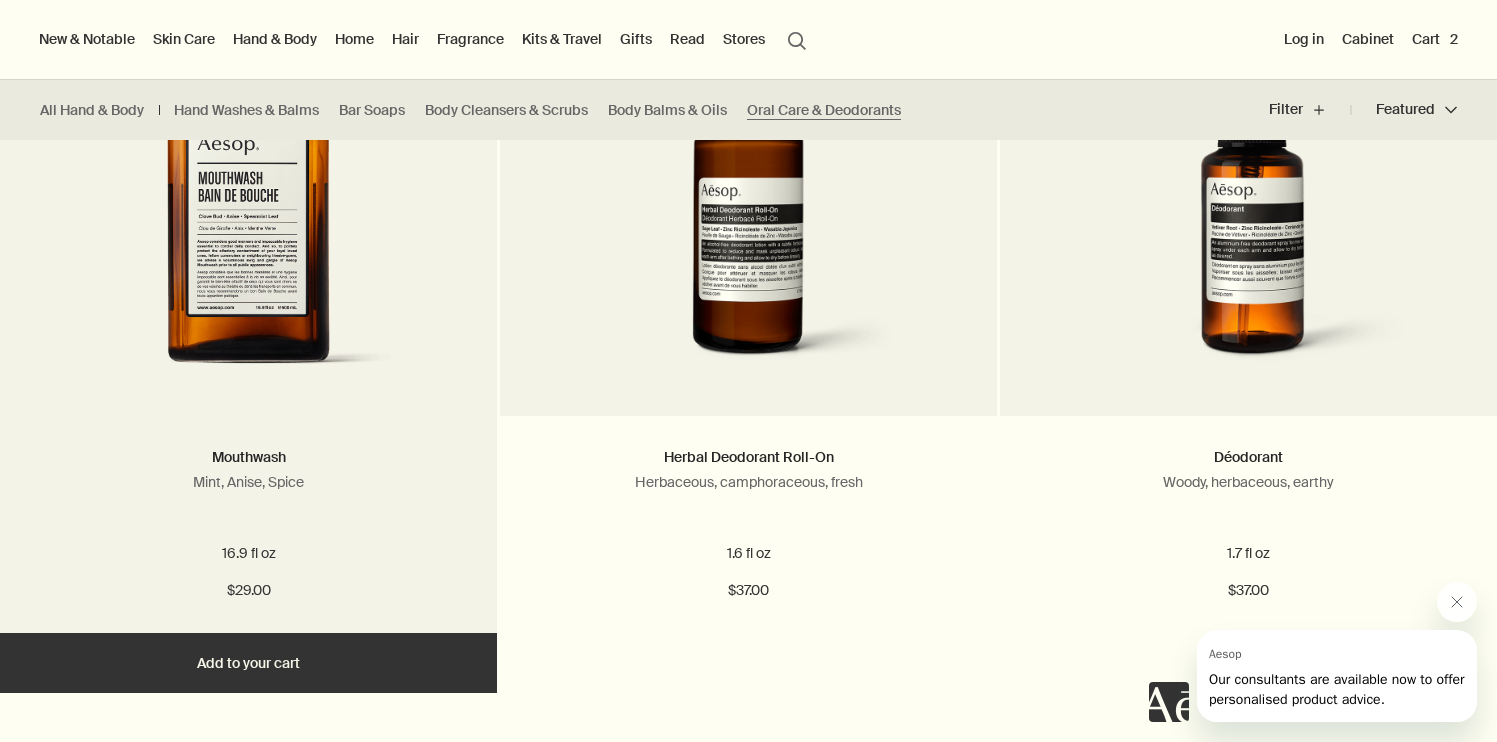 click on "Add Add to your cart" at bounding box center [248, 663] 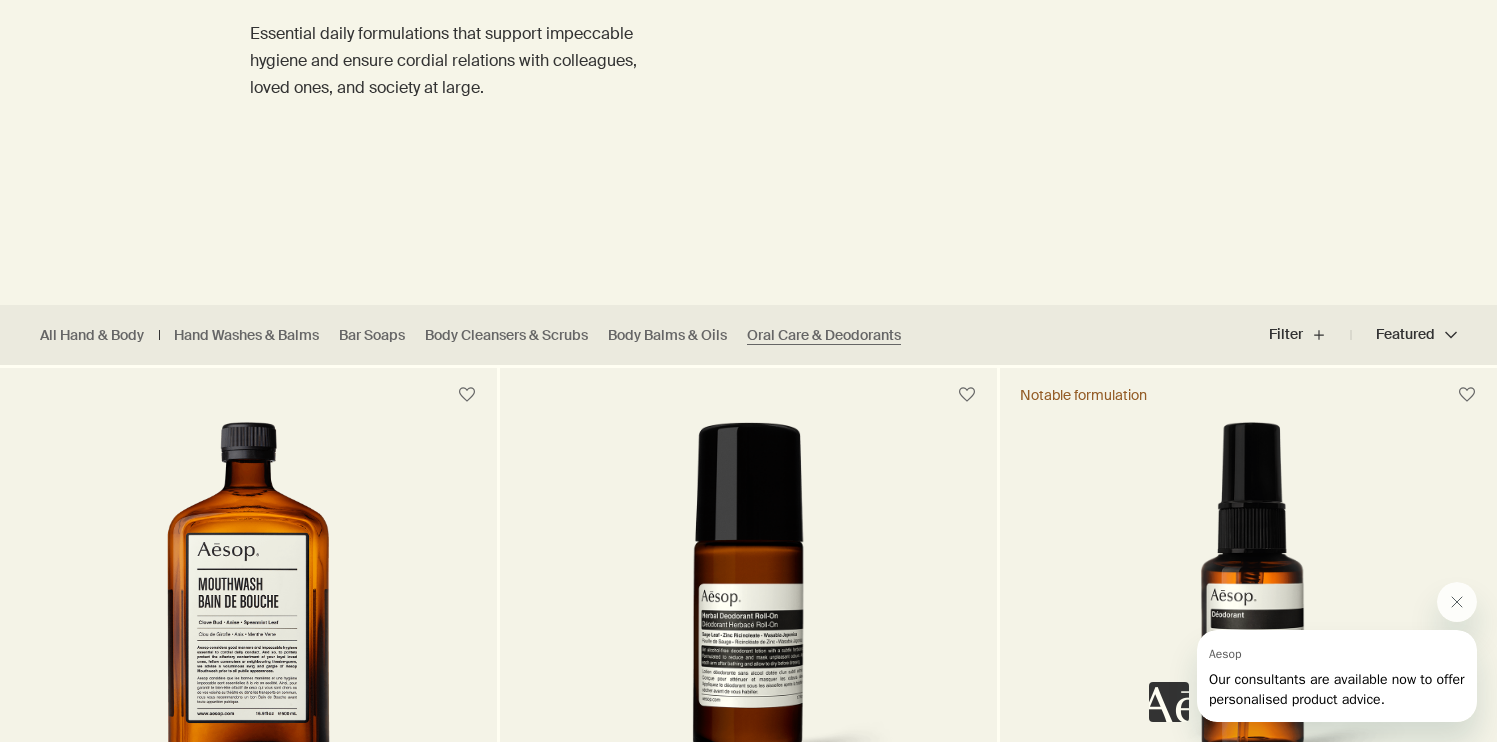 scroll, scrollTop: 269, scrollLeft: 0, axis: vertical 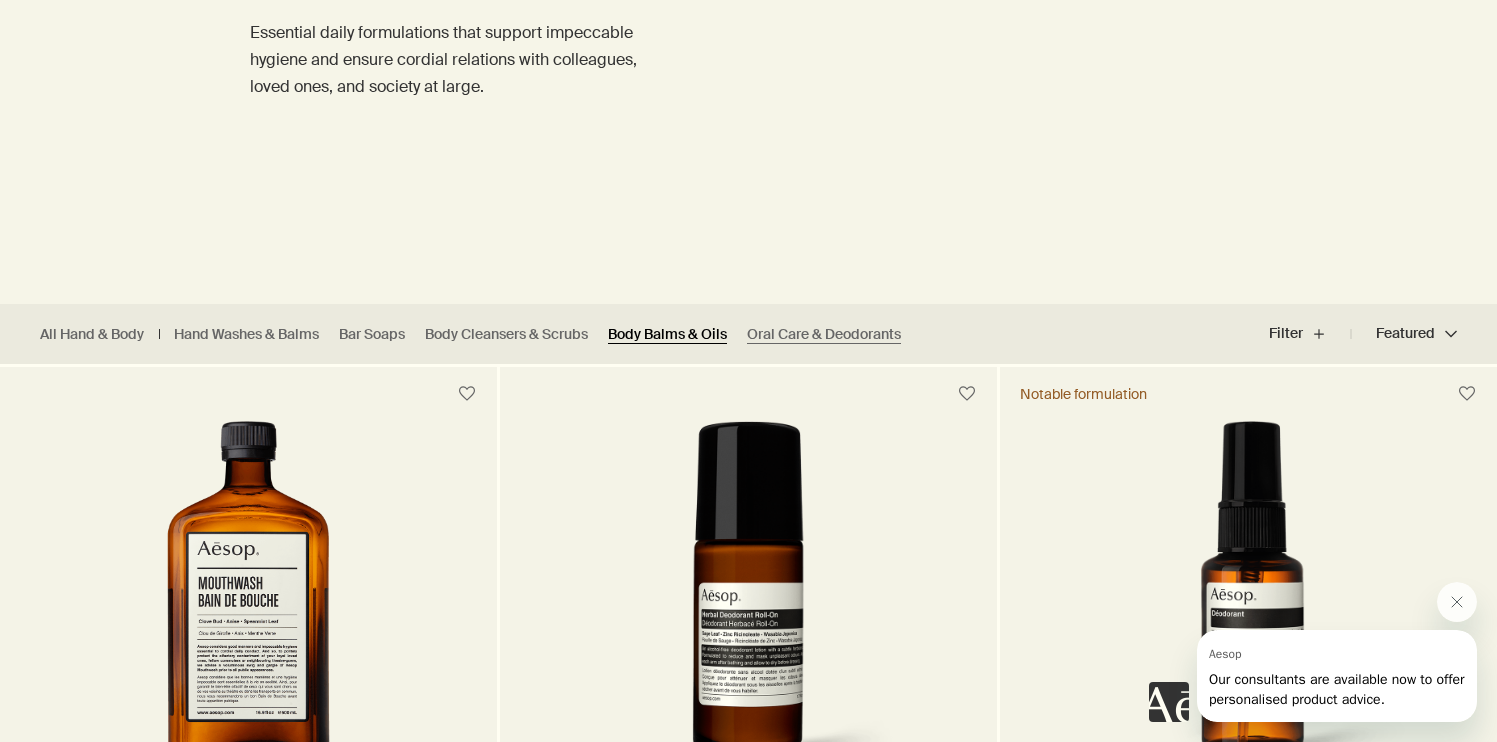 click on "Body Balms & Oils" at bounding box center (667, 334) 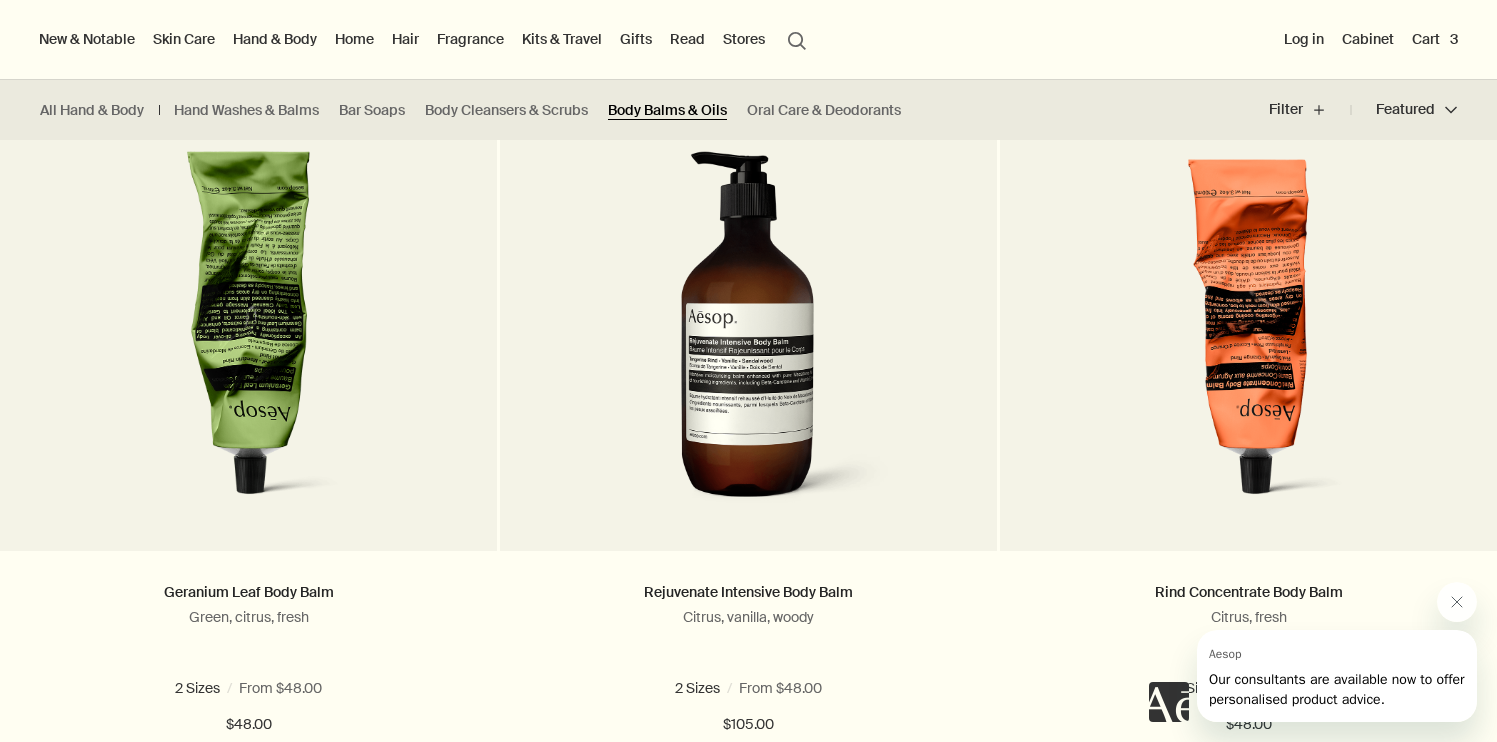 scroll, scrollTop: 439, scrollLeft: 0, axis: vertical 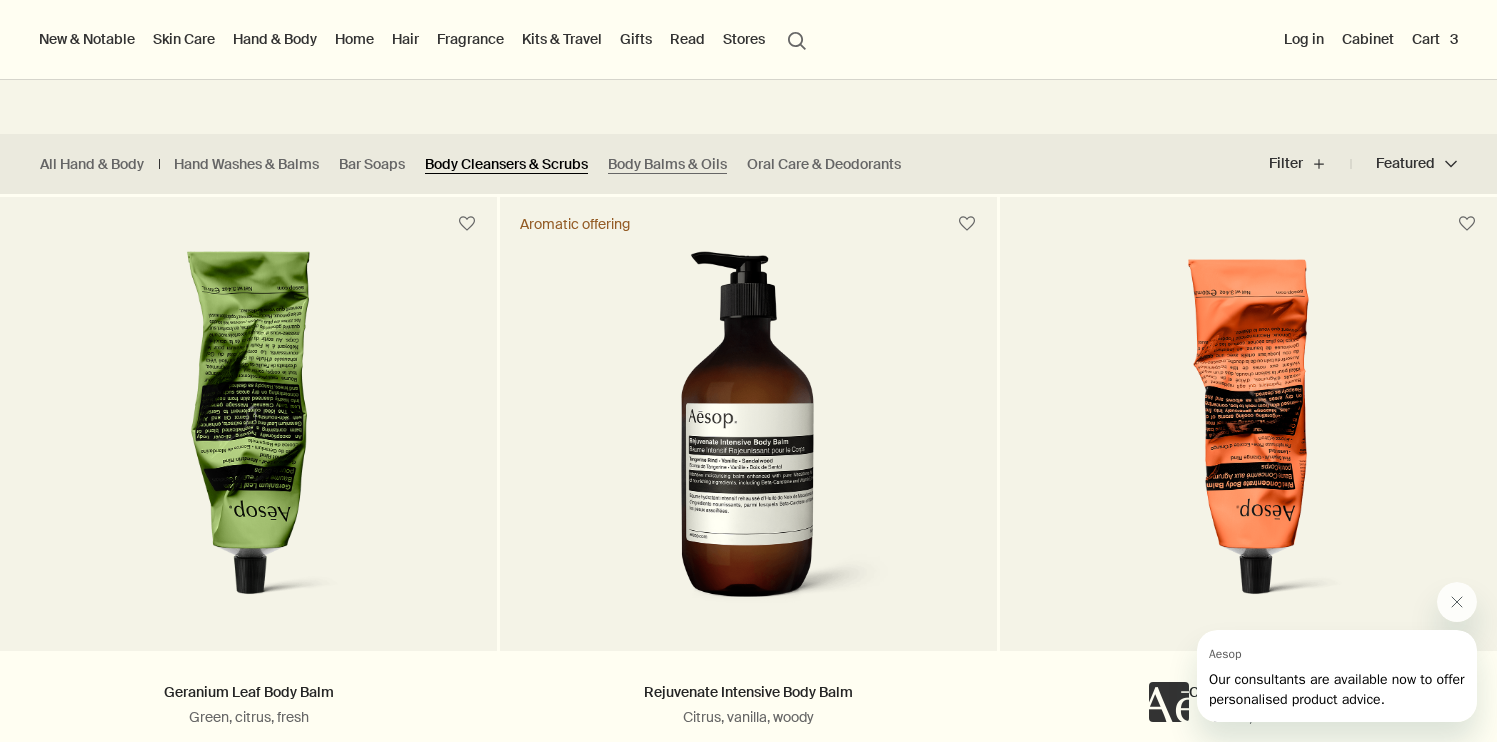 click on "Body Cleansers & Scrubs" at bounding box center [506, 164] 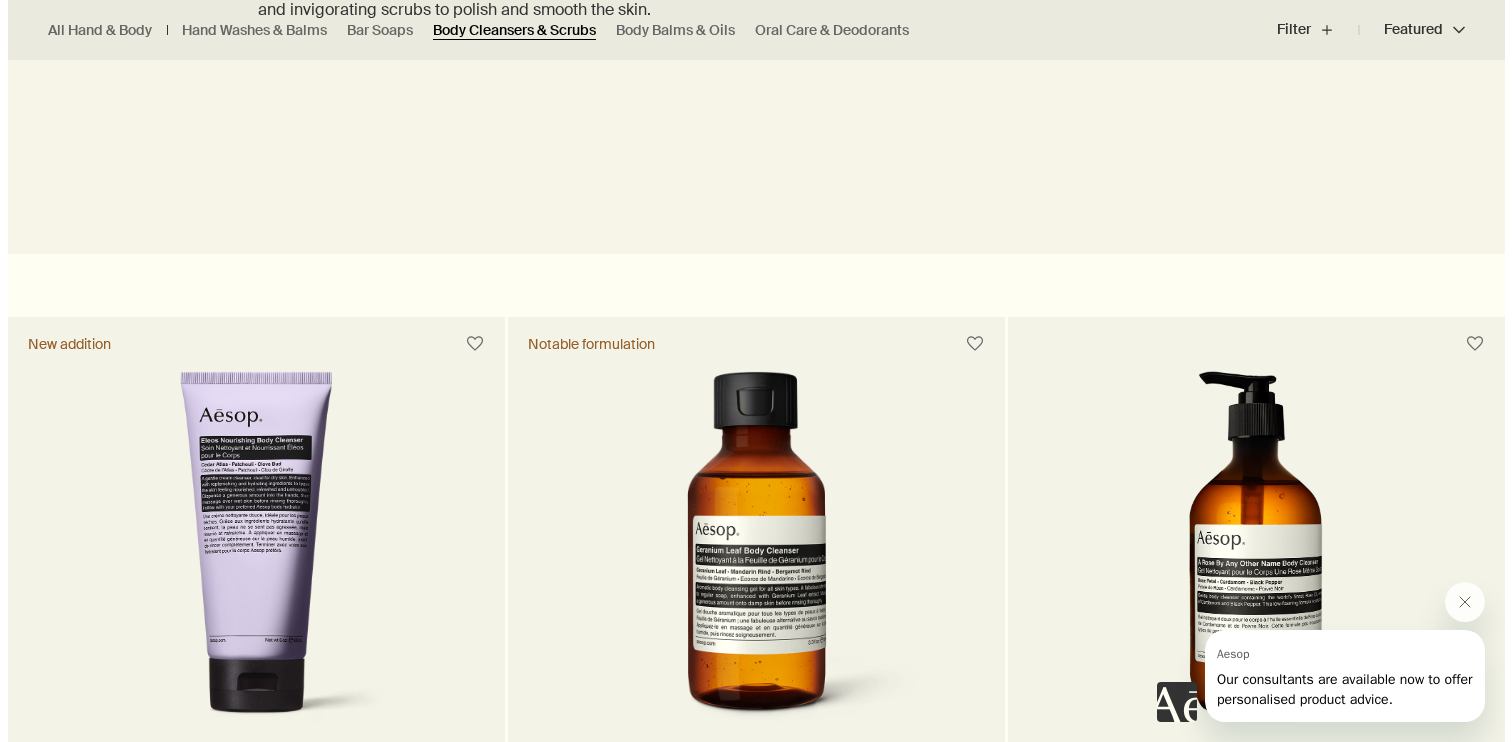 scroll, scrollTop: 0, scrollLeft: 0, axis: both 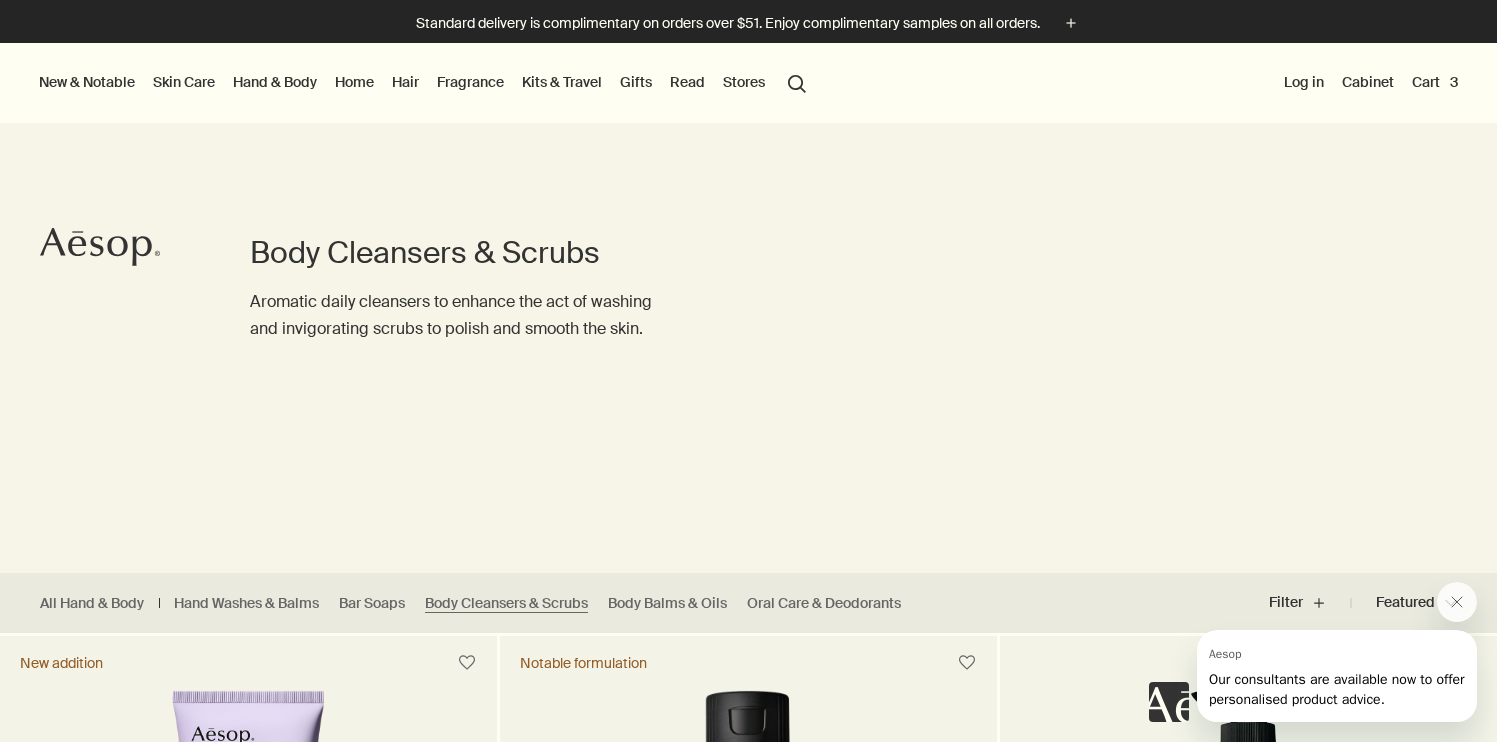 click on "Hand & Body" at bounding box center (275, 82) 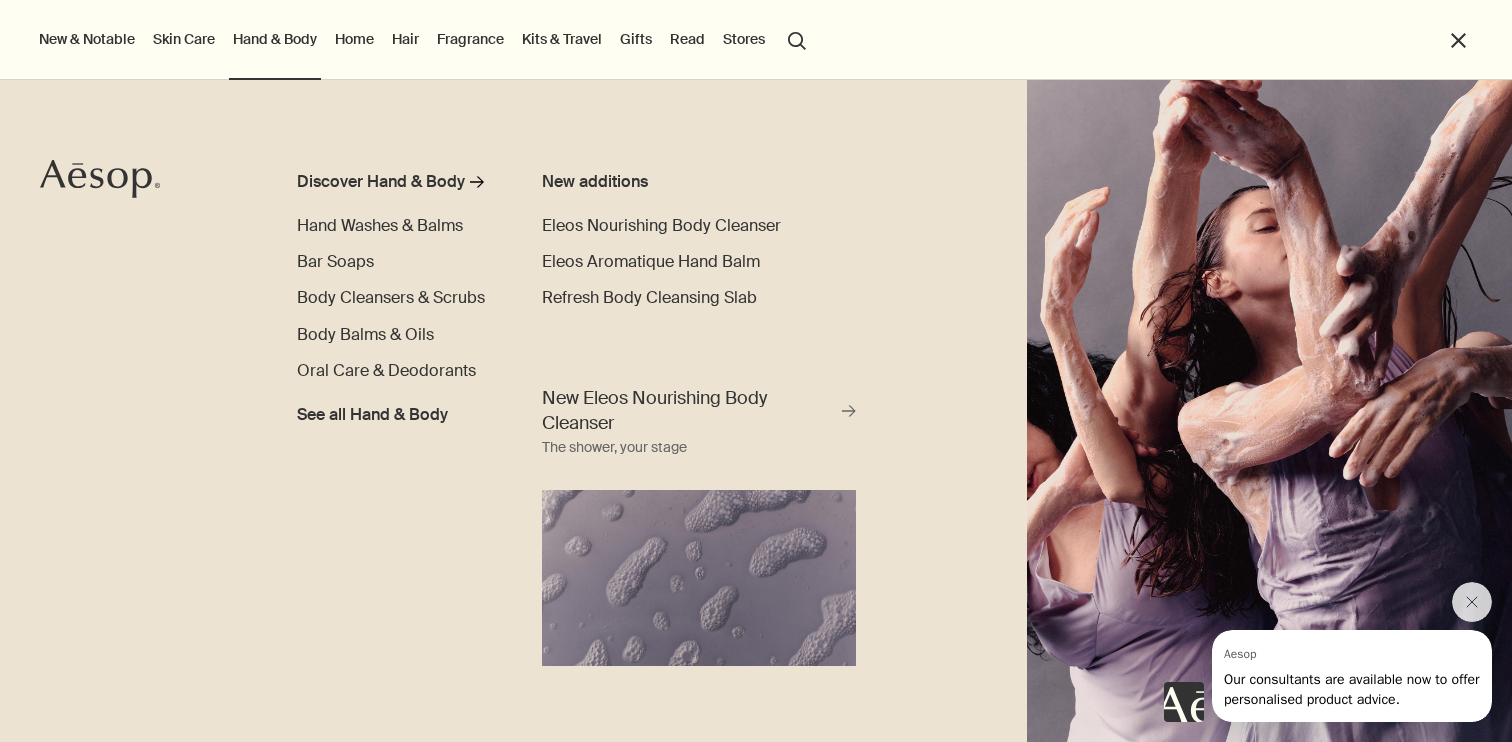 click on "Home" at bounding box center [354, 39] 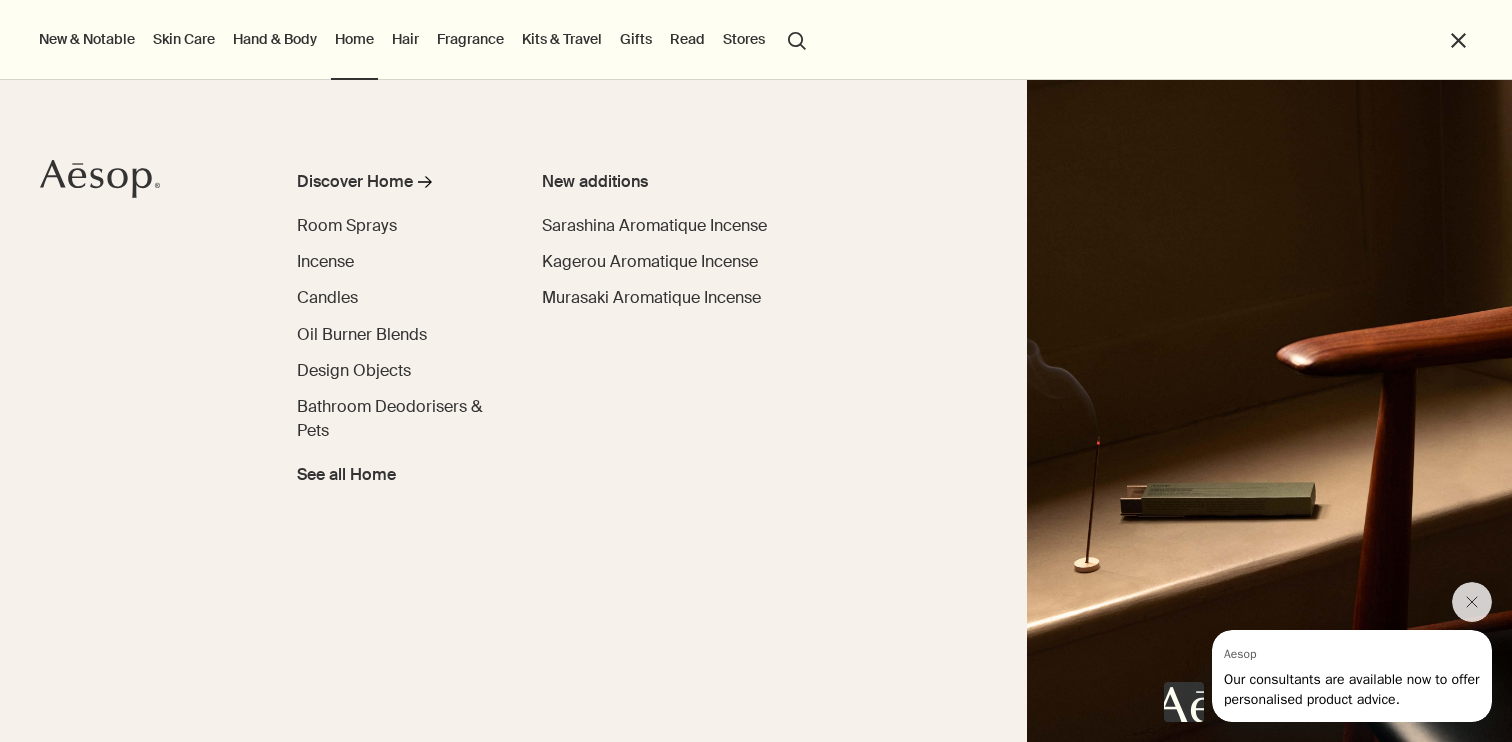 click on "Hair" at bounding box center (405, 39) 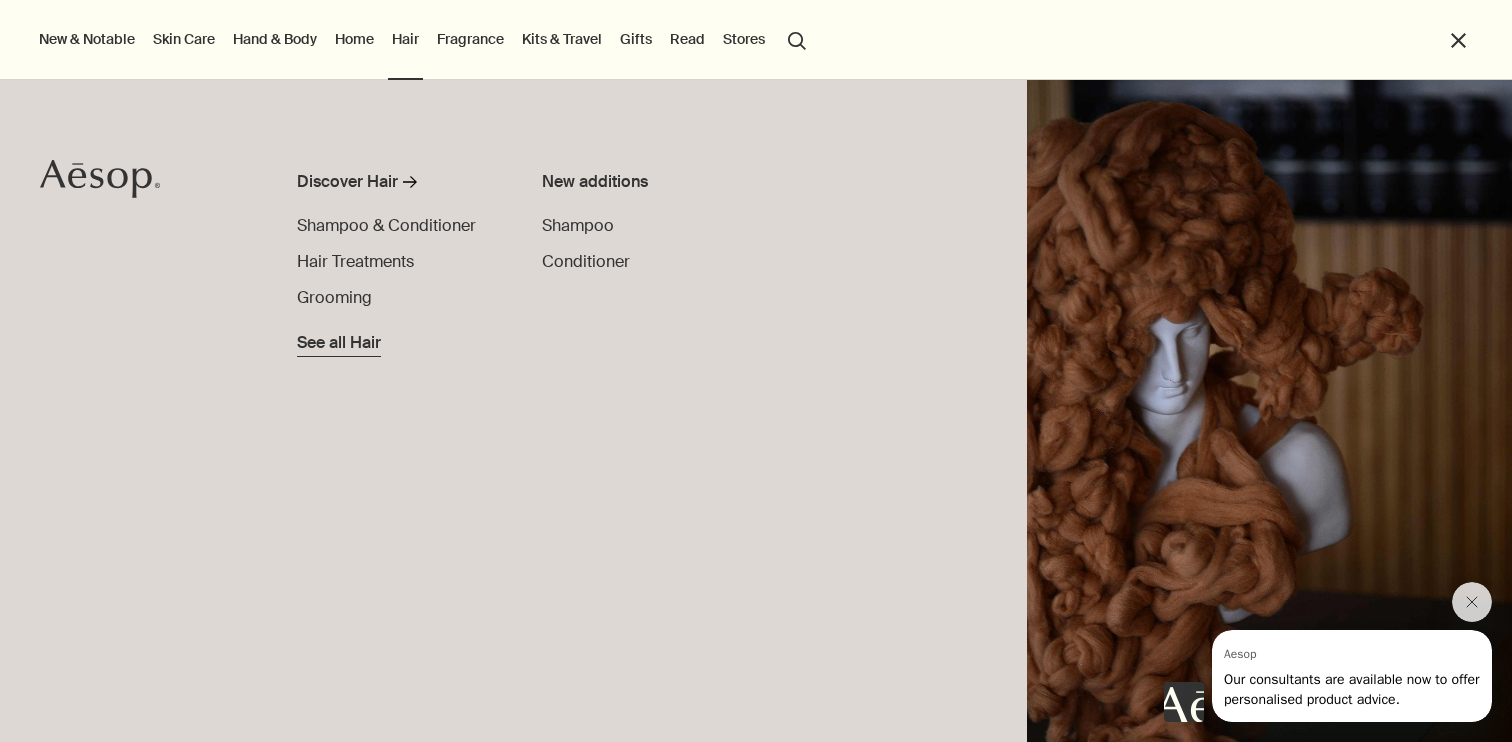 click on "See all Hair" at bounding box center (339, 343) 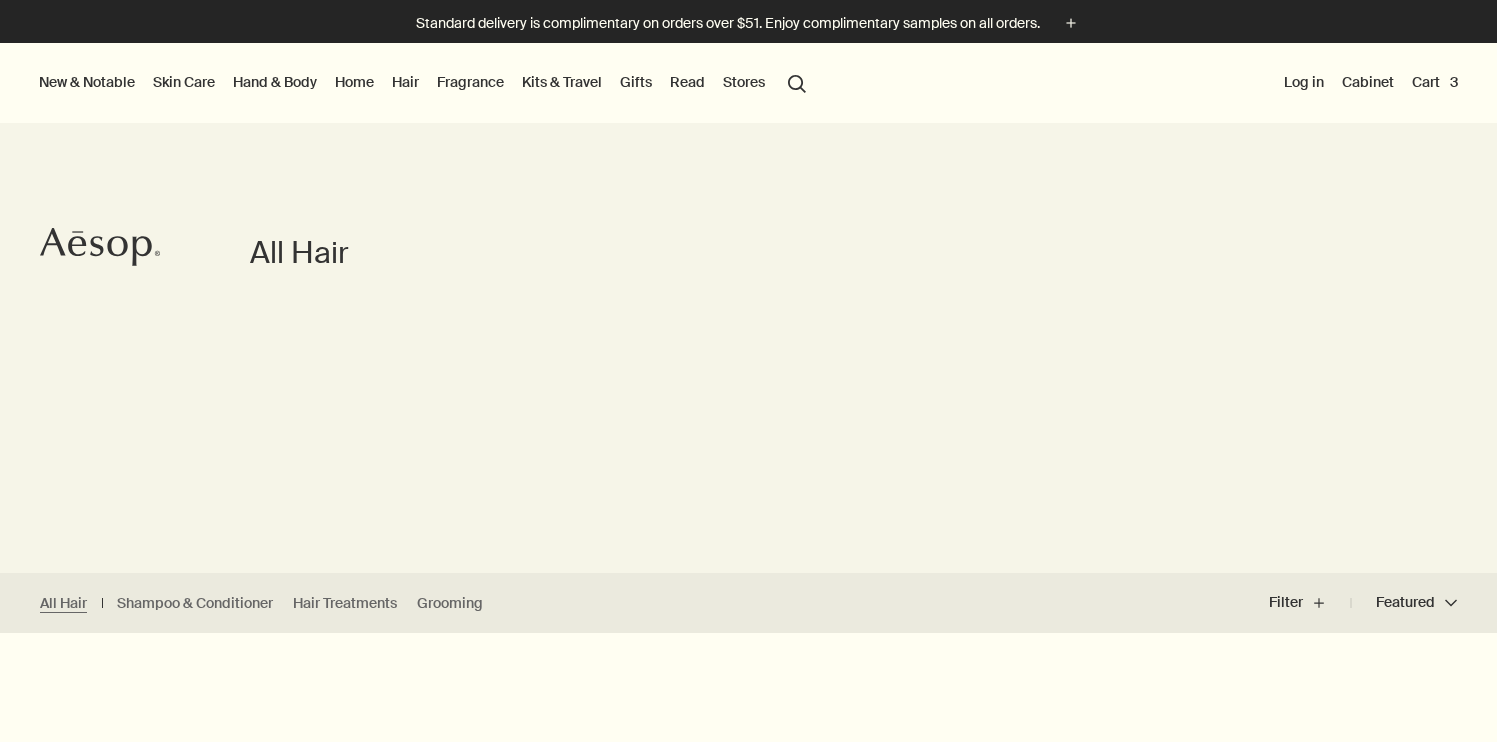 scroll, scrollTop: 501, scrollLeft: 0, axis: vertical 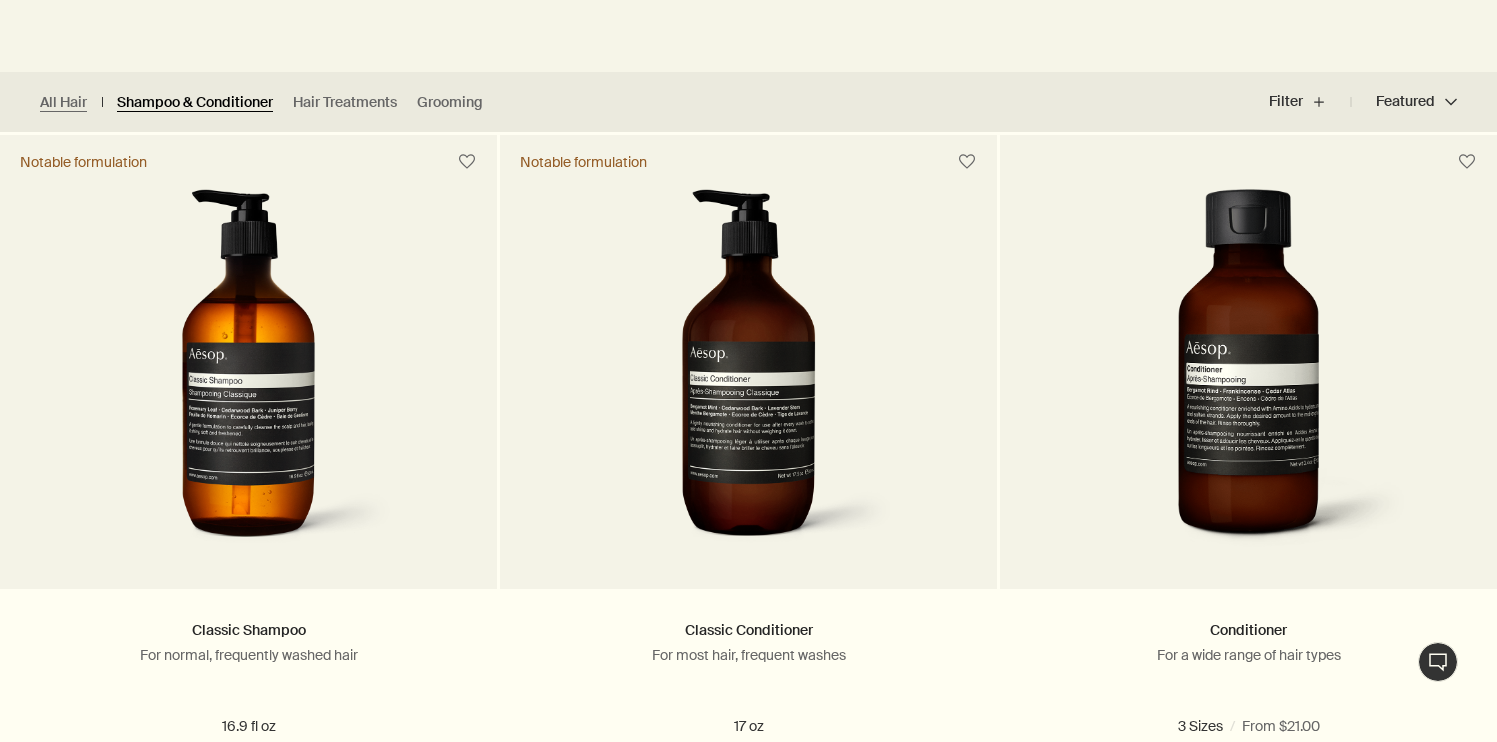 click on "Shampoo & Conditioner" at bounding box center (195, 102) 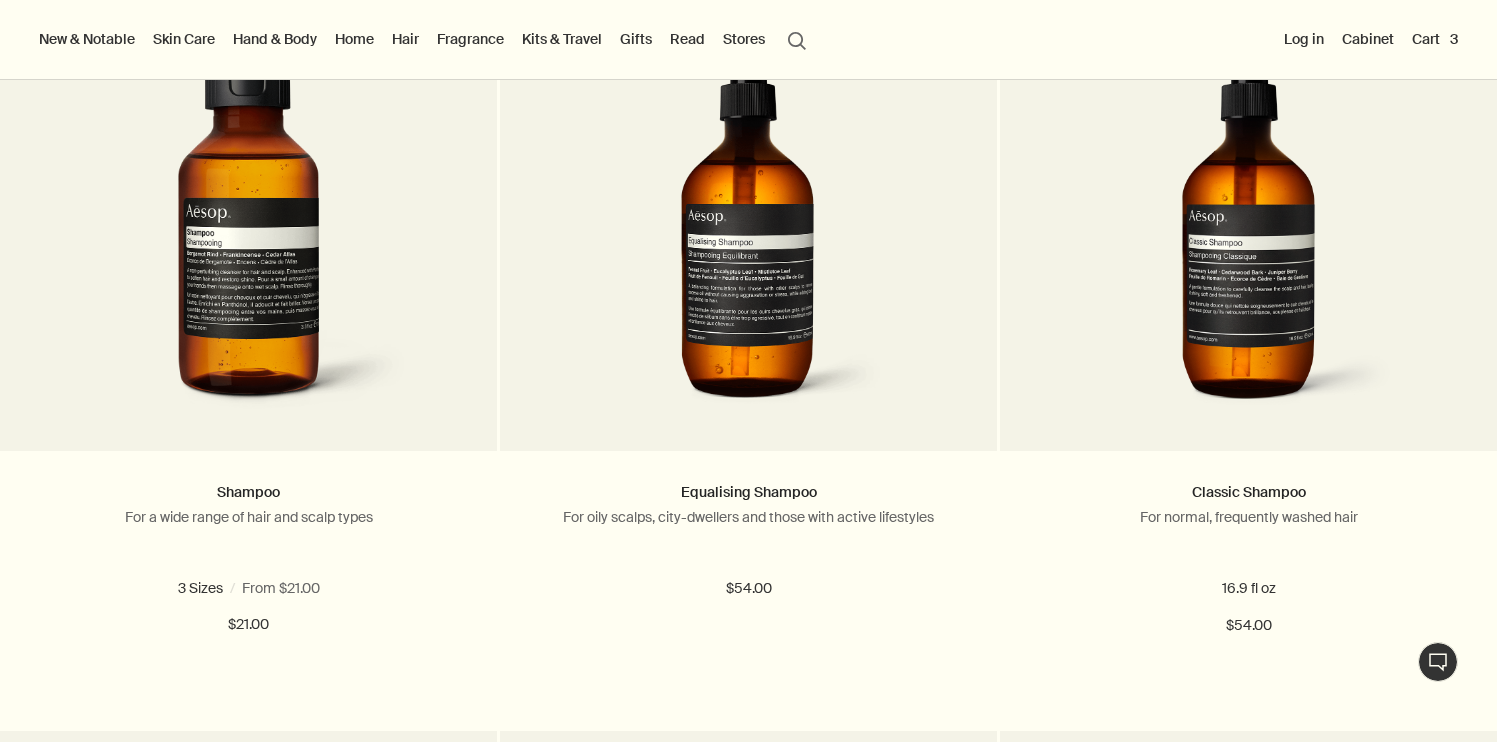 scroll, scrollTop: 257, scrollLeft: 0, axis: vertical 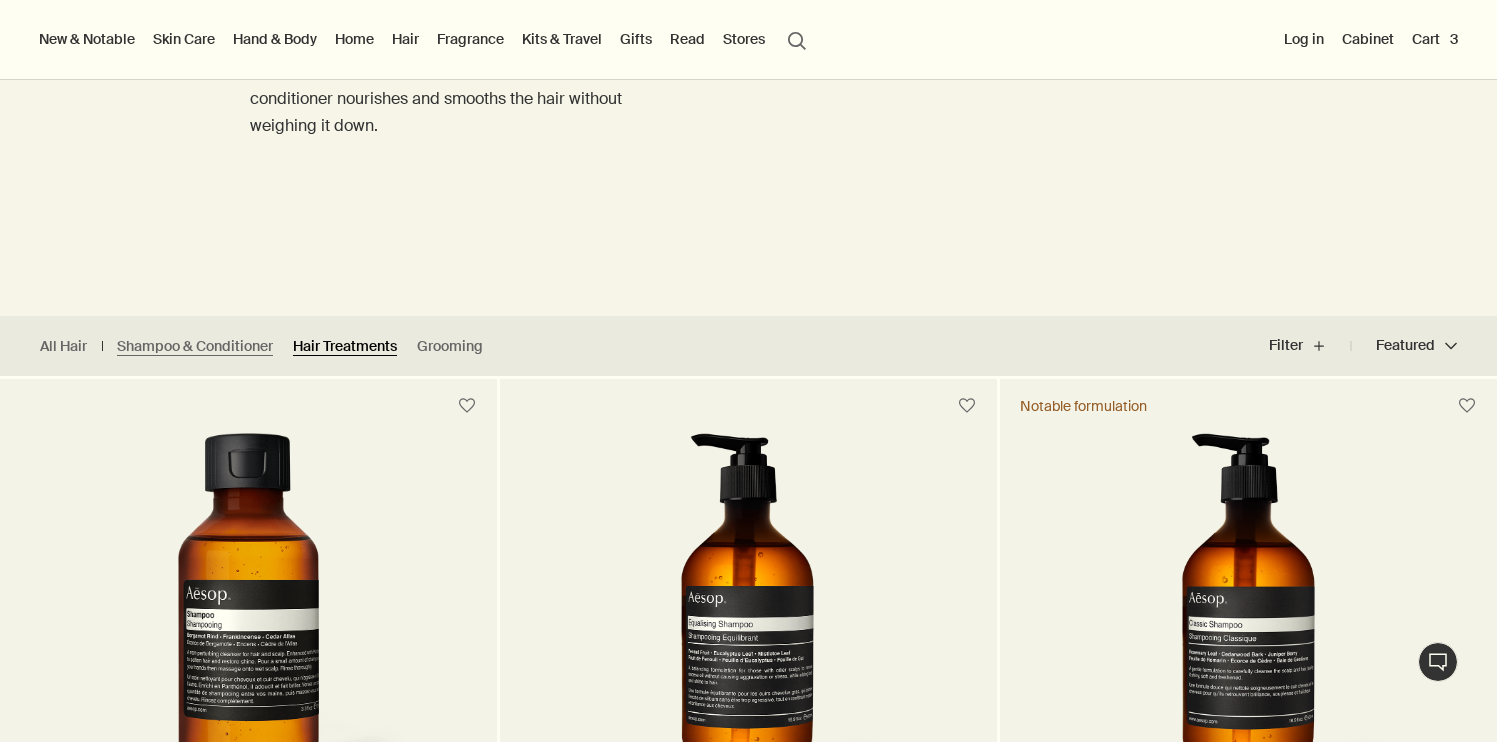 click on "Hair Treatments" at bounding box center (345, 346) 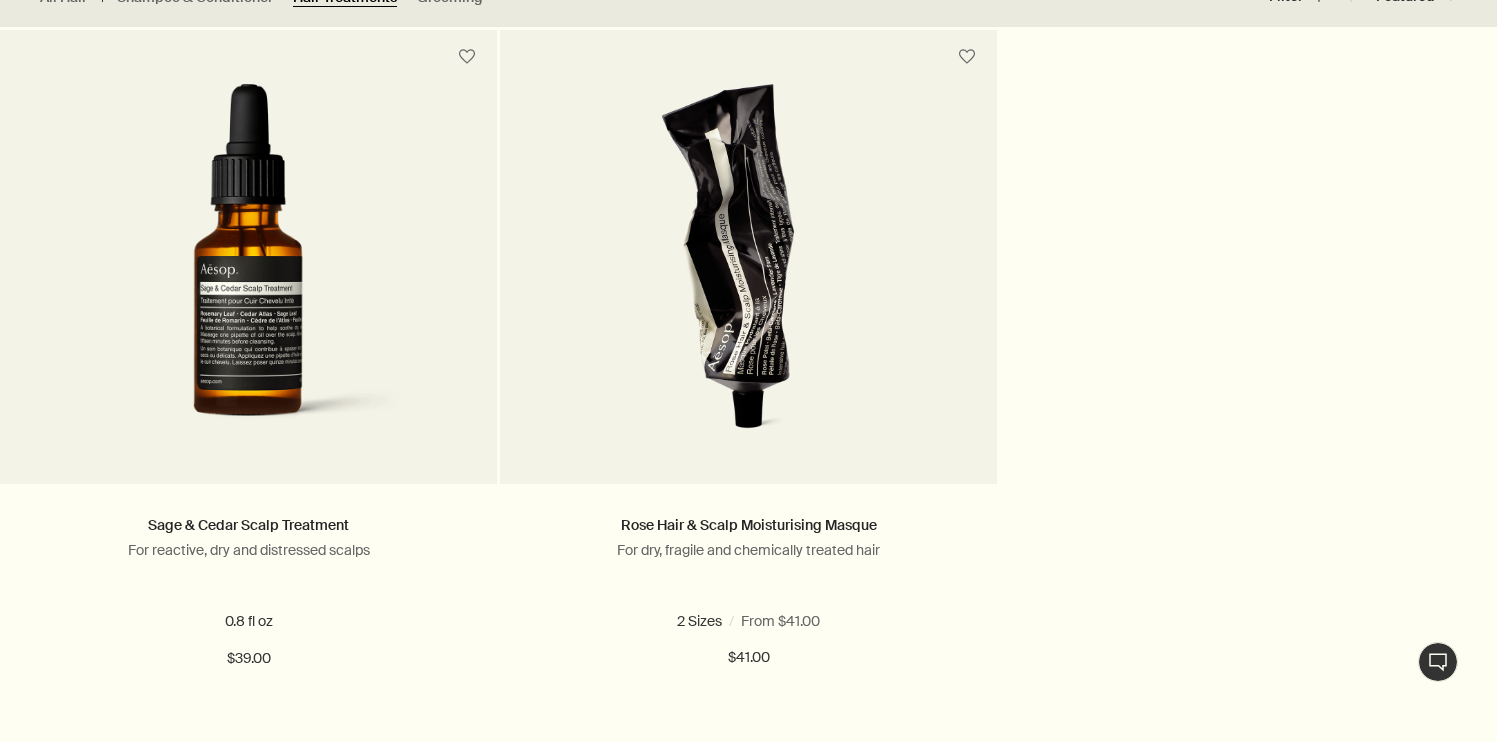 scroll, scrollTop: 610, scrollLeft: 0, axis: vertical 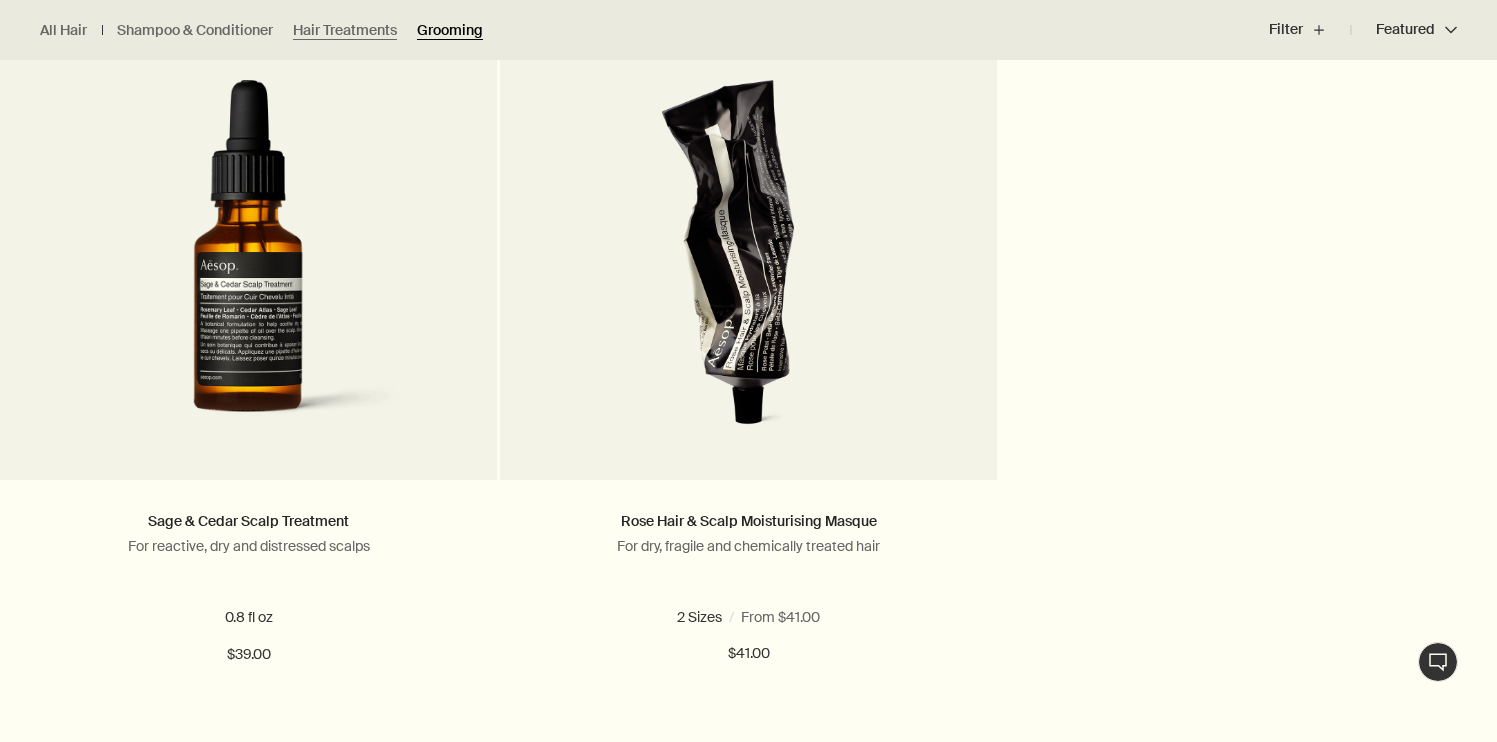 click on "Grooming" at bounding box center (450, 30) 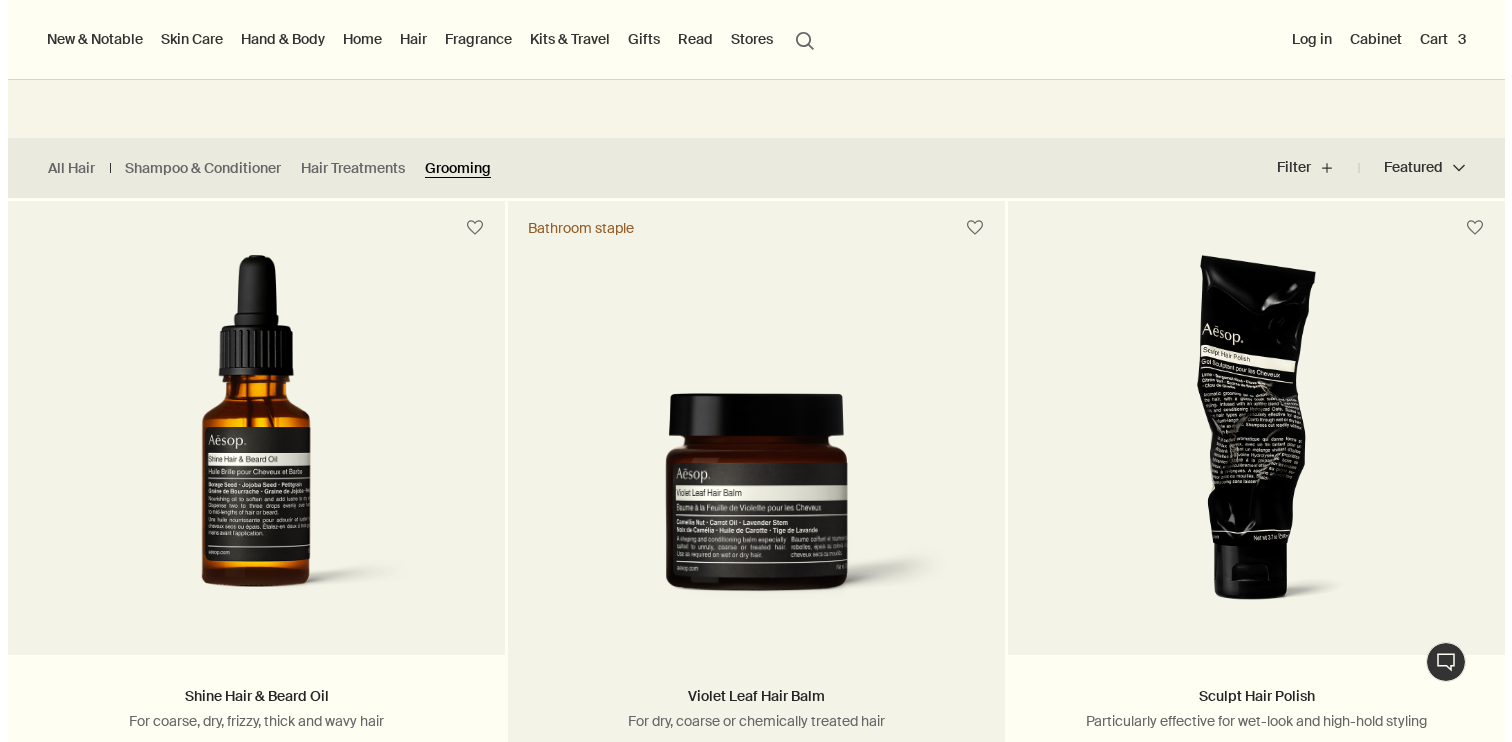 scroll, scrollTop: 0, scrollLeft: 0, axis: both 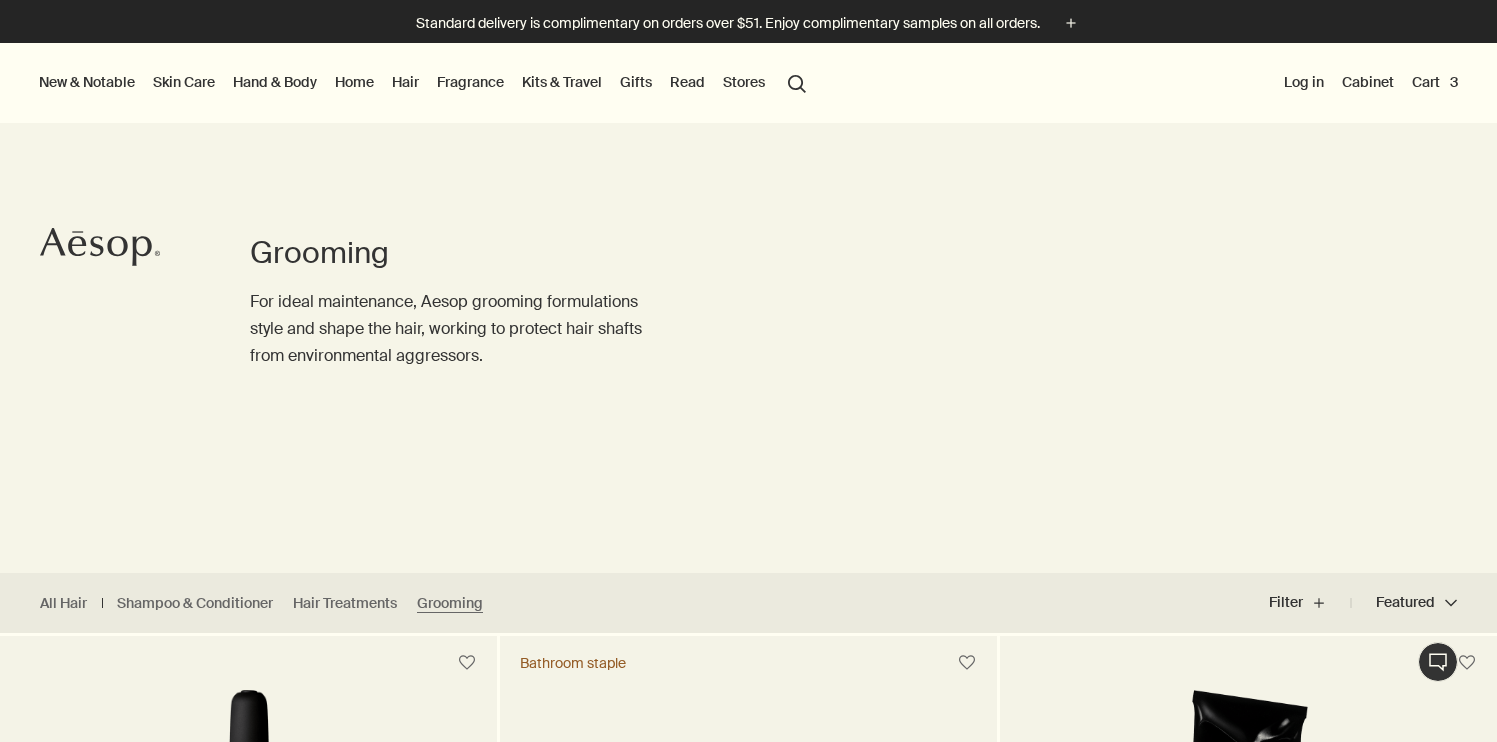 click on "Fragrance" at bounding box center (470, 82) 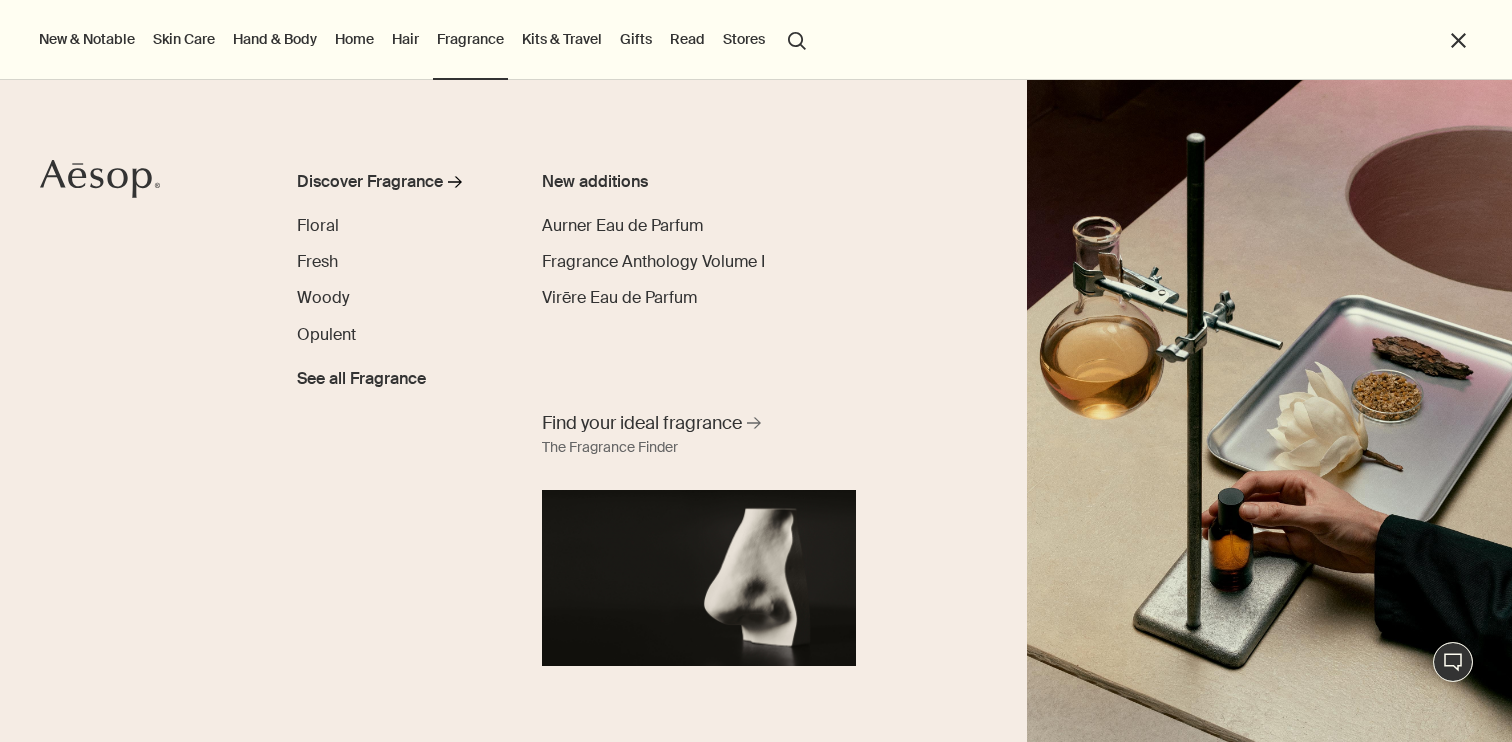 click on "Kits & Travel" at bounding box center (562, 39) 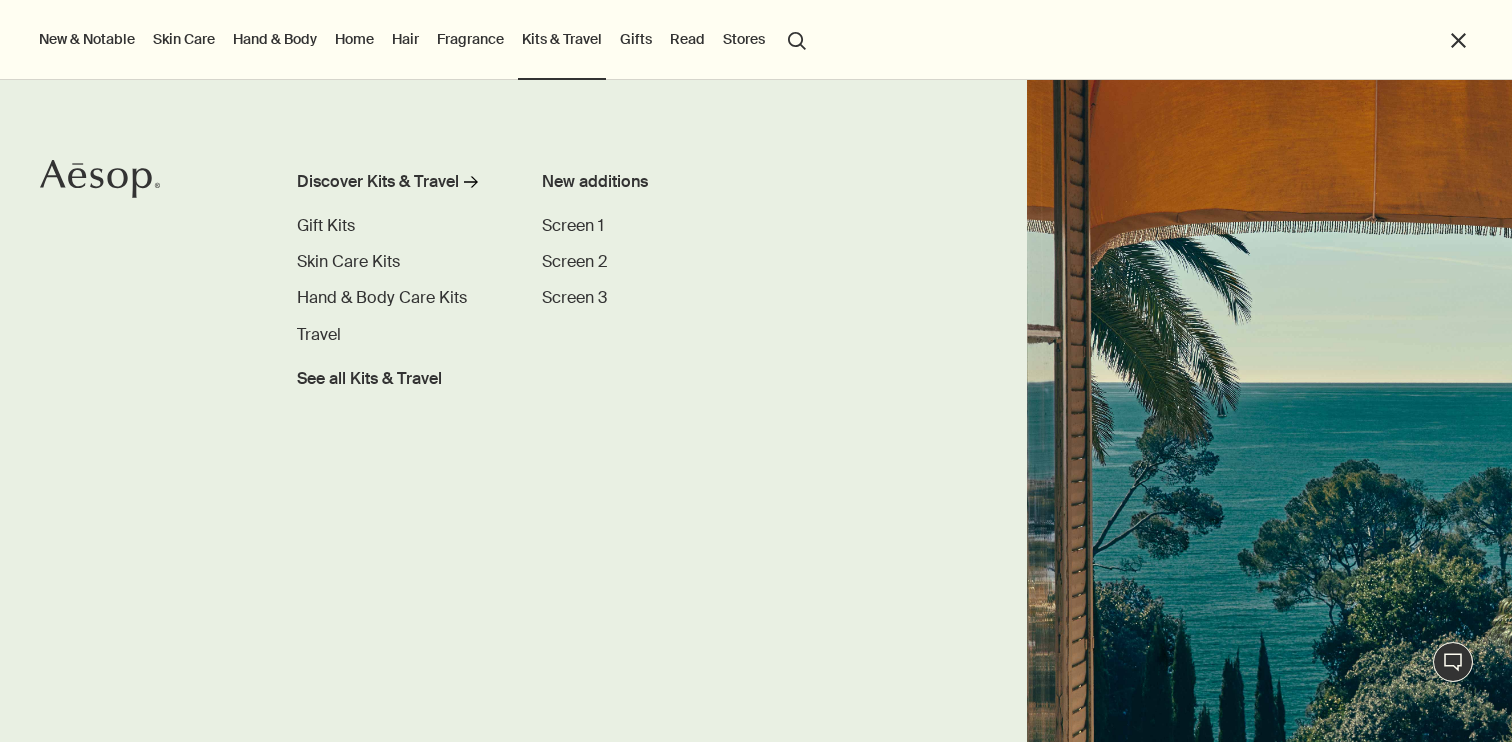 click on "New & Notable New additions Lucent Facial Refiner Eleos Nourishing Body Cleanser Aurner Eau de Parfum Virēre Eau de Parfum Notable formulations Reverence Aromatique Hand Wash Geranium Leaf Body Cleanser Resurrection Aromatique Hand Balm Immaculate Facial Tonic [MEDICAL_DATA] Discover [MEDICAL_DATA]   rightArrow Cleansers & Exfoliants Treat & Masque Toners Hydrators & Moisturisers Eye & Lip Care Shaving Sun Care [MEDICAL_DATA] Kits See all [MEDICAL_DATA] Skin type or concern Normal Dry Oily Combination Sensitive Mature Seasonal [MEDICAL_DATA] Summer Winter New additions Lucent Facial Refiner Immaculate Facial Tonic An introduction to skin types   rightArrow Lessons from the lab Hand & Body Discover Hand & Body   rightArrow Hand Washes & Balms Bar Soaps Body Cleansers & Scrubs Body Balms & Oils Oral Care & Deodorants See all Hand & Body New additions Eleos Nourishing Body Cleanser Eleos Aromatique Hand Balm Refresh [MEDICAL_DATA] Slab New Eleos Nourishing Body Cleanser   rightArrow The shower, your stage Home Discover Home   Incense" at bounding box center (751, 40) 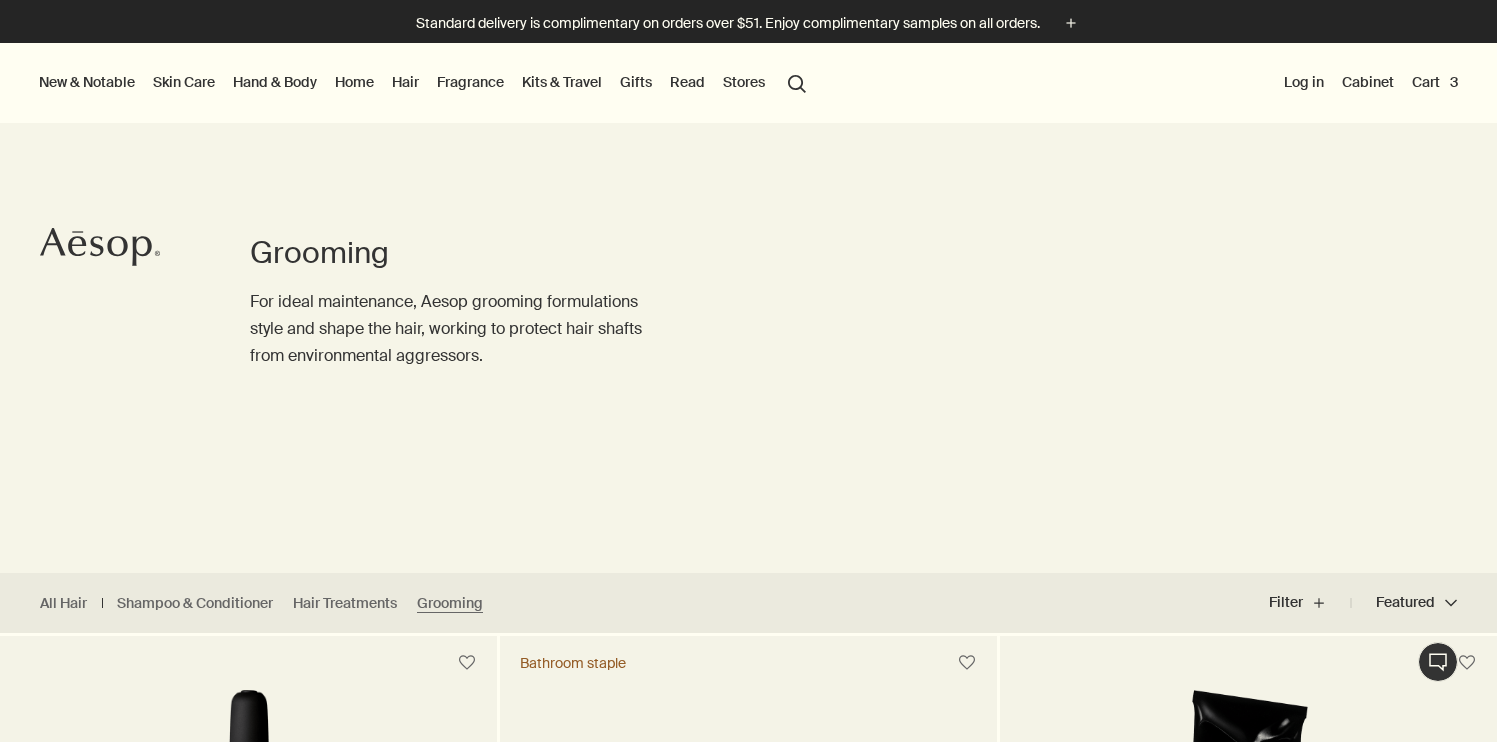 click on "Cart 3" at bounding box center (1435, 82) 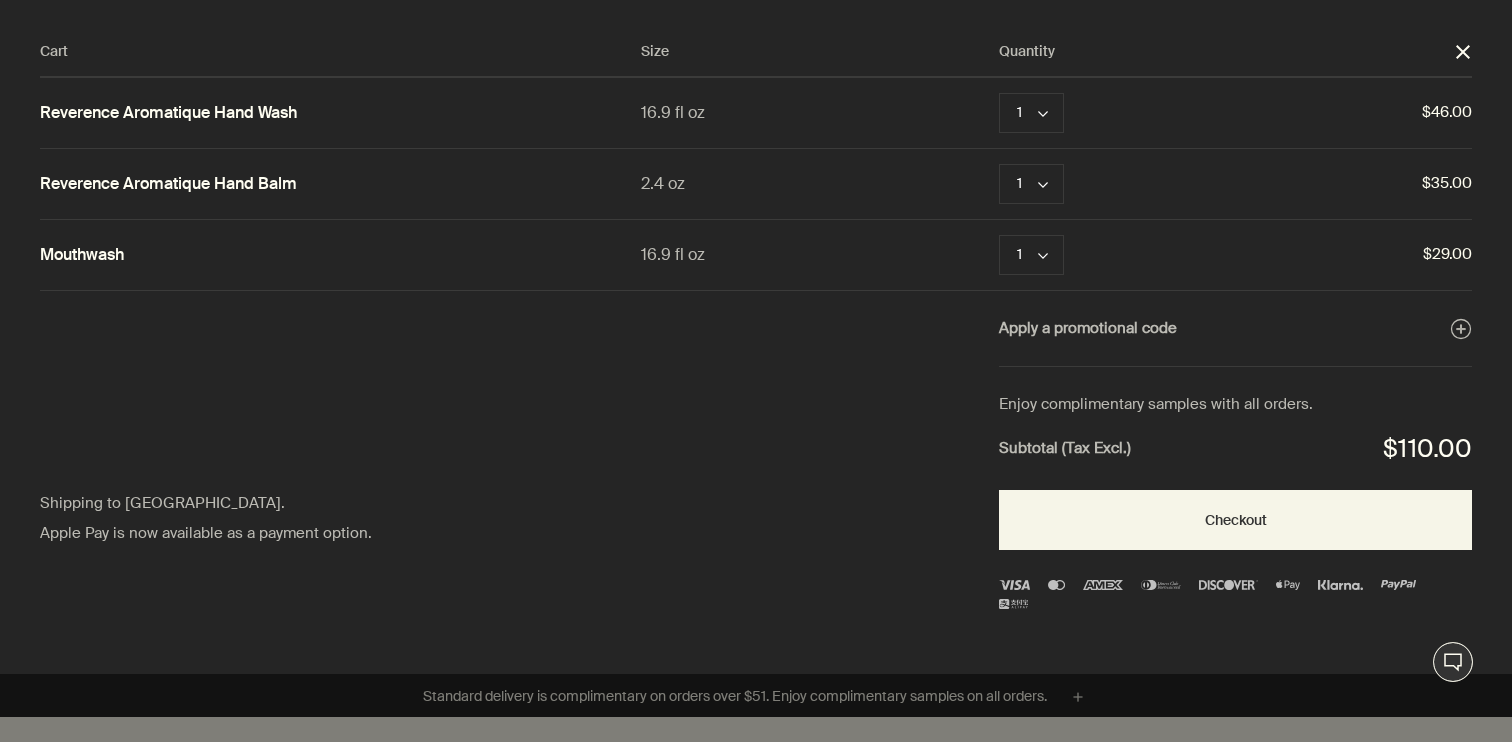 scroll, scrollTop: 0, scrollLeft: 0, axis: both 